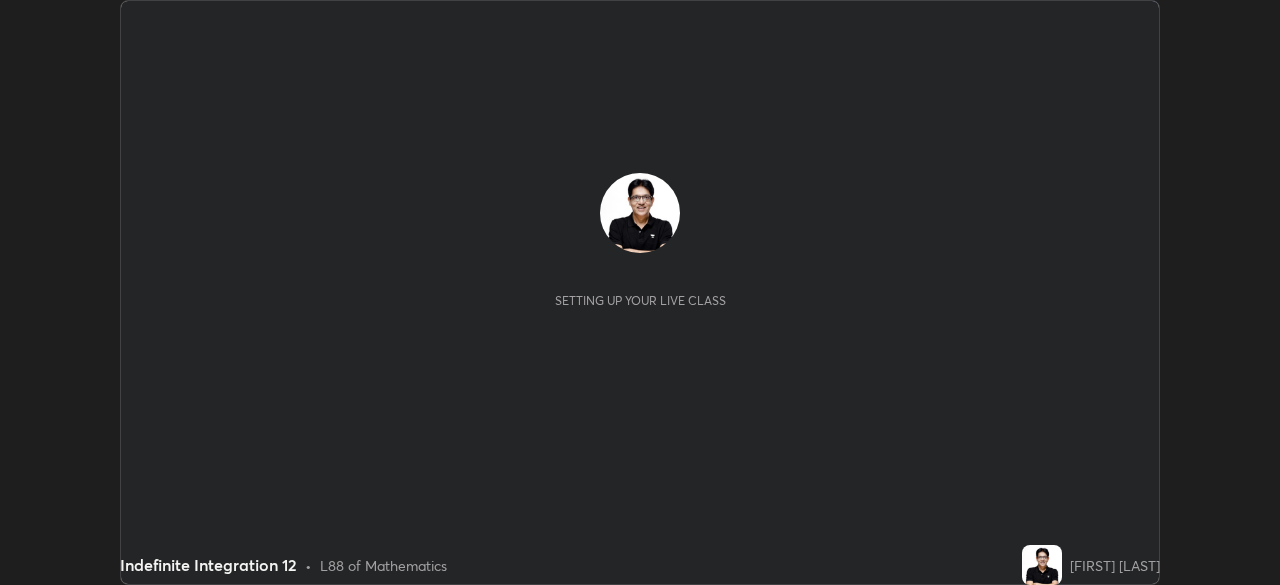 scroll, scrollTop: 0, scrollLeft: 0, axis: both 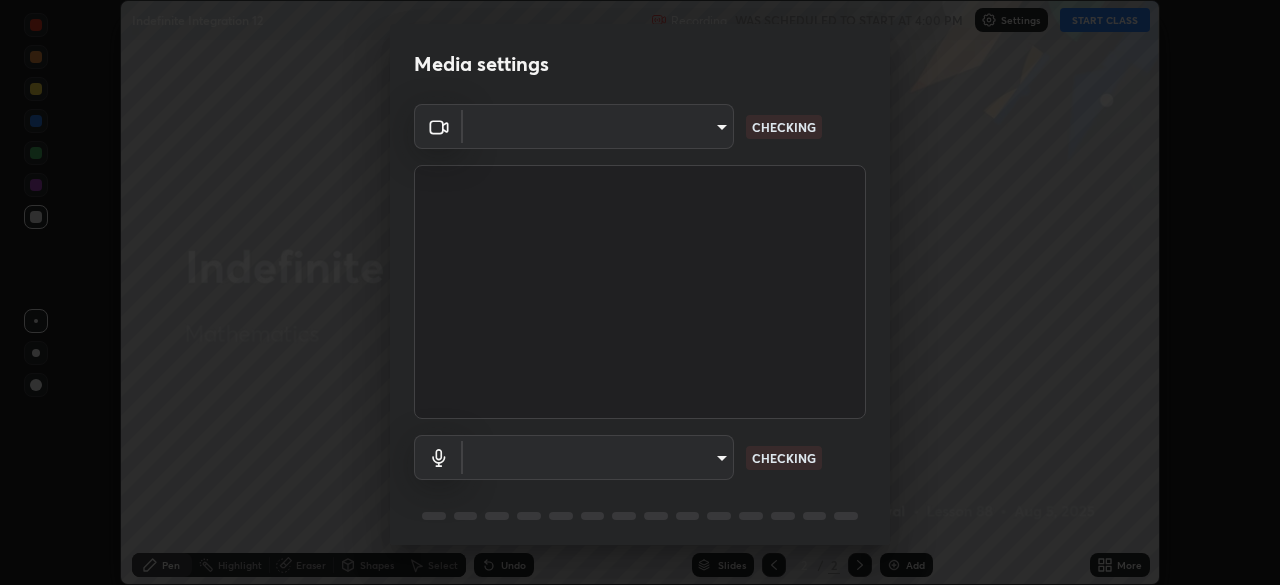 type on "3c4be69abd8bb188fc60b7a87b38b9327546bf8dc7ab004798ed2a43d01158aa" 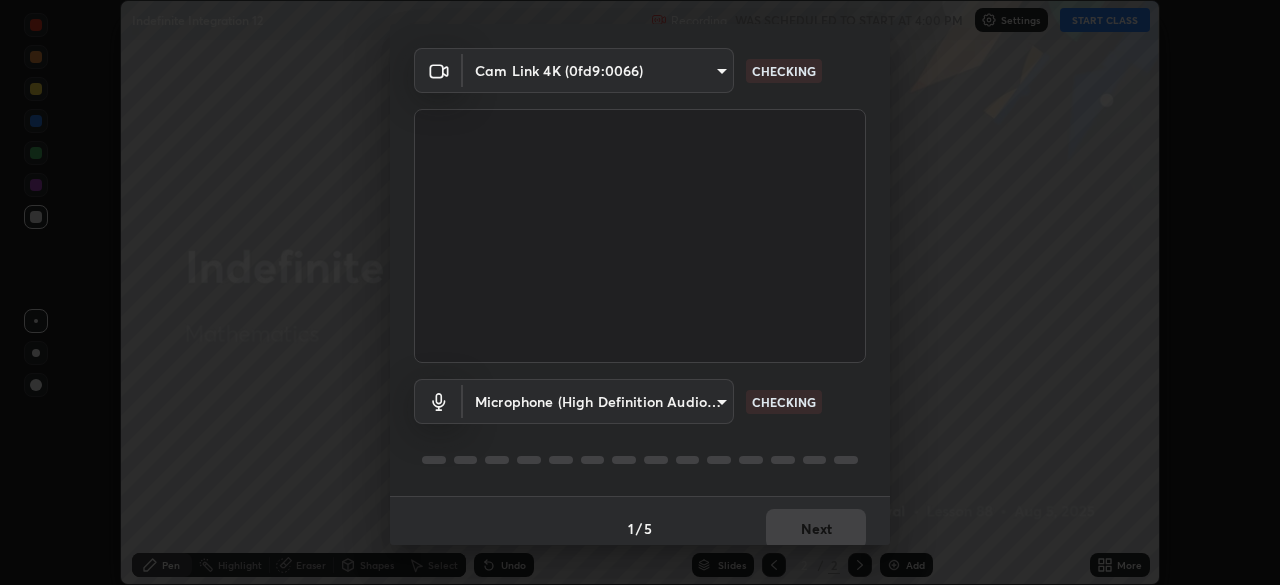 scroll, scrollTop: 71, scrollLeft: 0, axis: vertical 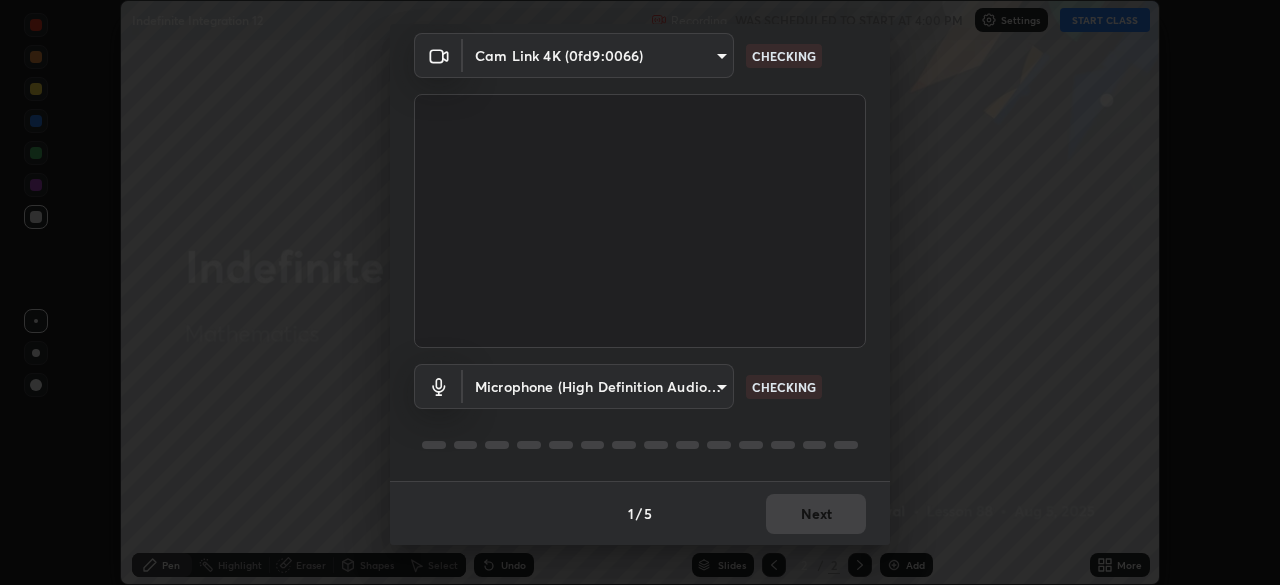 click on "Erase all Indefinite Integration 12 Recording WAS SCHEDULED TO START AT  4:00 PM Settings START CLASS Setting up your live class Indefinite Integration 12 • L88 of Mathematics [FIRST] [LAST] Pen Highlight Eraser Shapes Select Undo Slides 2 / 2 Add More No doubts shared Encourage your learners to ask a doubt for better clarity Report an issue Reason for reporting Buffering Chat not working Audio - Video sync issue Educator video quality low ​ Attach an image Report Media settings Cam Link 4K (0fd9:0066) [HASH] CHECKING Microphone (High Definition Audio Device) [HASH] CHECKING 1 / 5 Next" at bounding box center [640, 292] 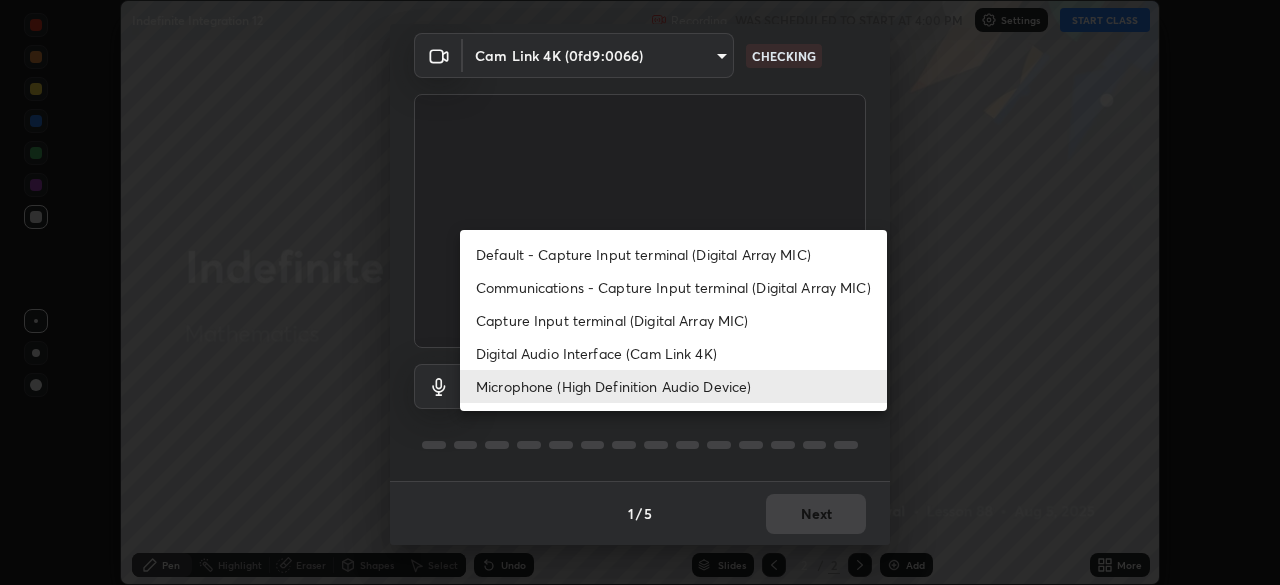 click on "Digital Audio Interface (Cam Link 4K)" at bounding box center (673, 353) 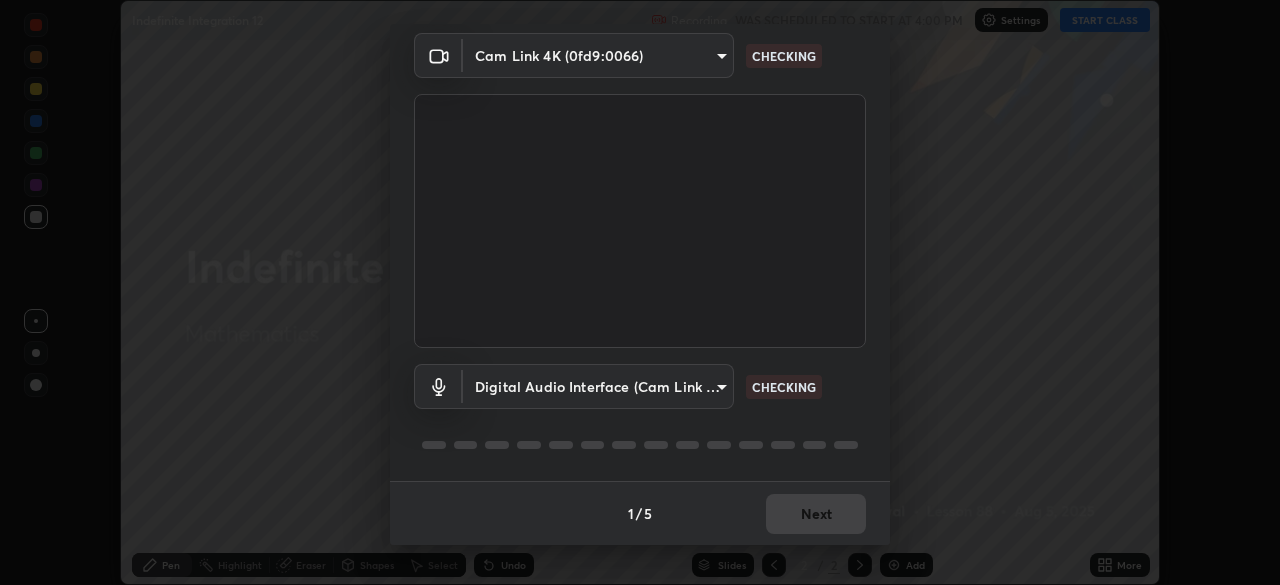 click on "Erase all Indefinite Integration 12 Recording WAS SCHEDULED TO START AT  4:00 PM Settings START CLASS Setting up your live class Indefinite Integration 12 • L88 of Mathematics [FIRST] [LAST] Pen Highlight Eraser Shapes Select Undo Slides 2 / 2 Add More No doubts shared Encourage your learners to ask a doubt for better clarity Report an issue Reason for reporting Buffering Chat not working Audio - Video sync issue Educator video quality low ​ Attach an image Report Media settings Cam Link 4K (0fd9:0066) [HASH] CHECKING Digital Audio Interface (Cam Link 4K) [HASH] CHECKING 1 / 5 Next" at bounding box center (640, 292) 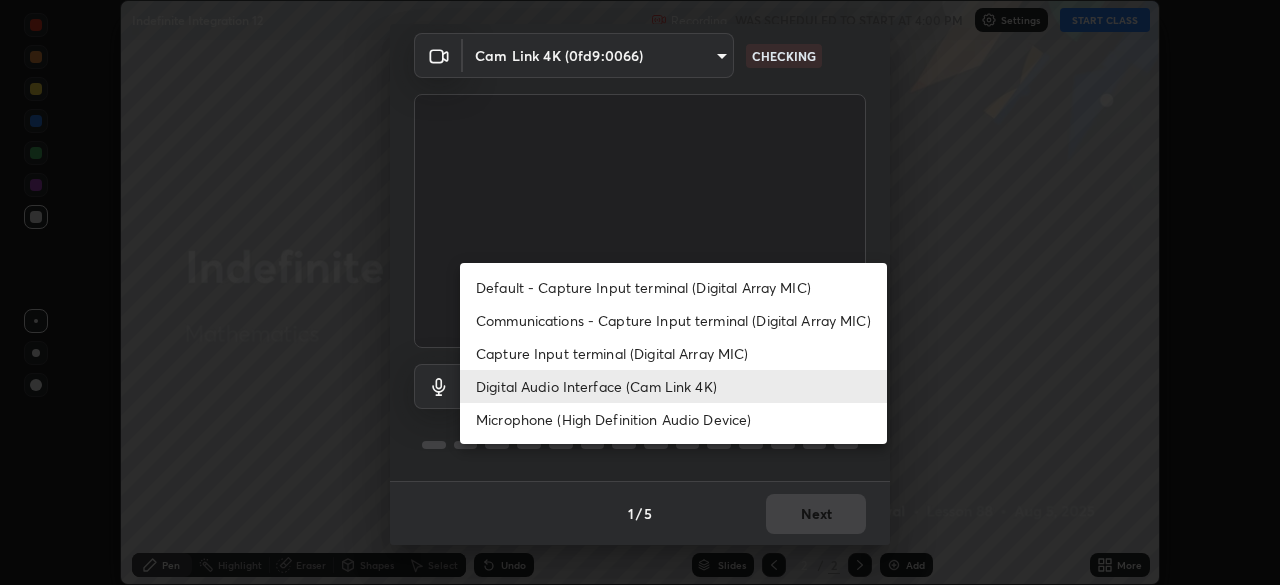 click on "Microphone (High Definition Audio Device)" at bounding box center (673, 419) 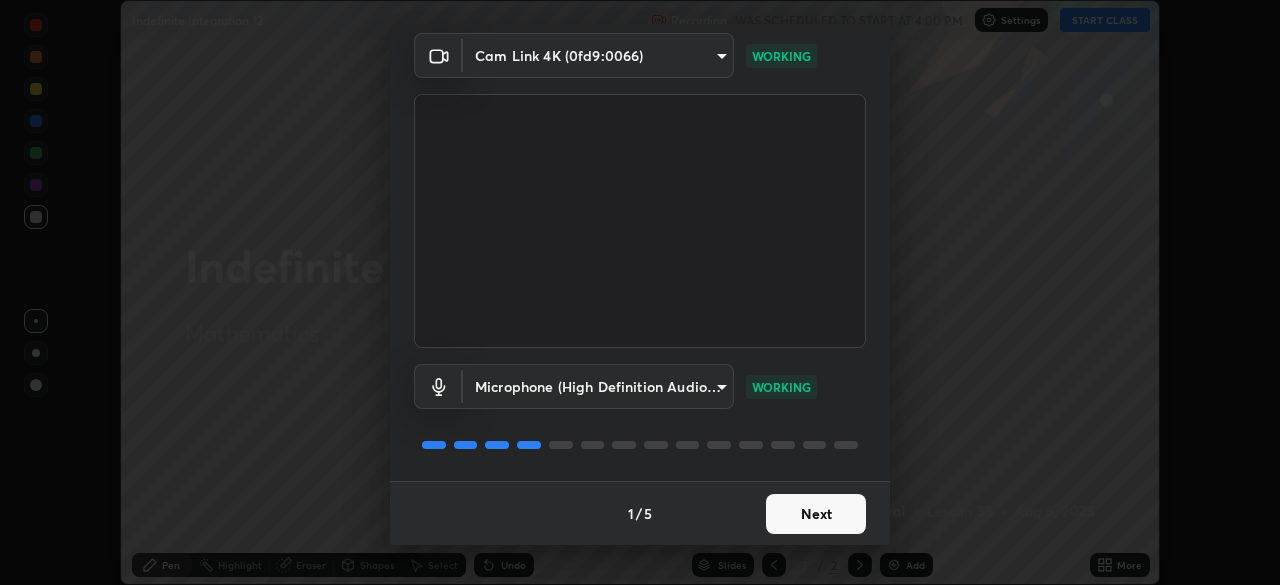 click on "Next" at bounding box center [816, 514] 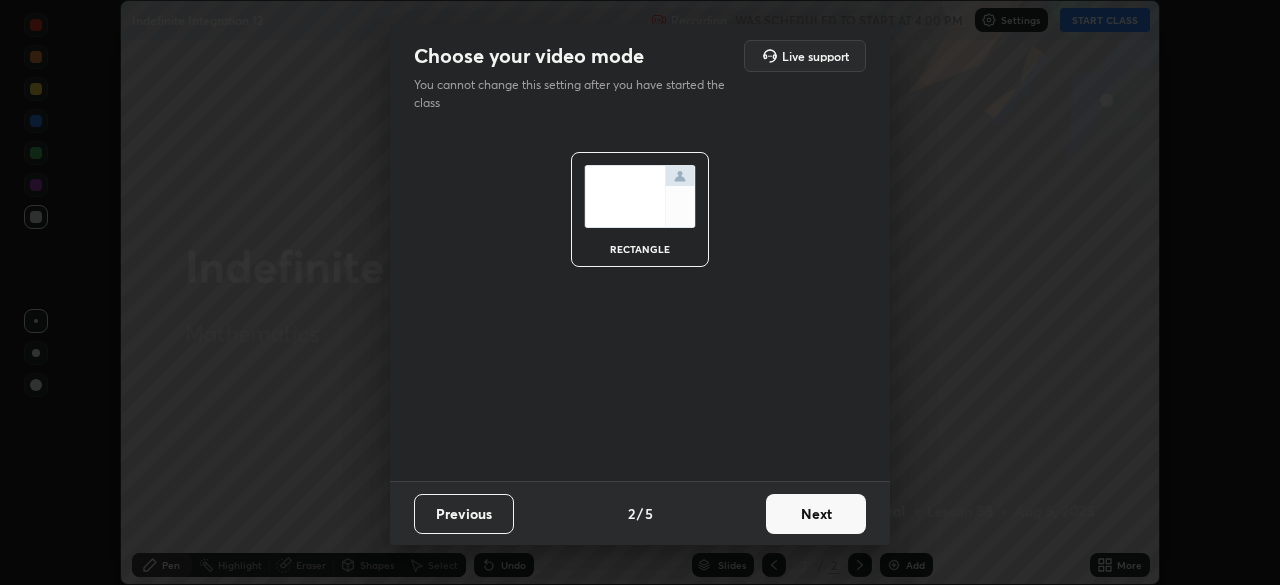 scroll, scrollTop: 0, scrollLeft: 0, axis: both 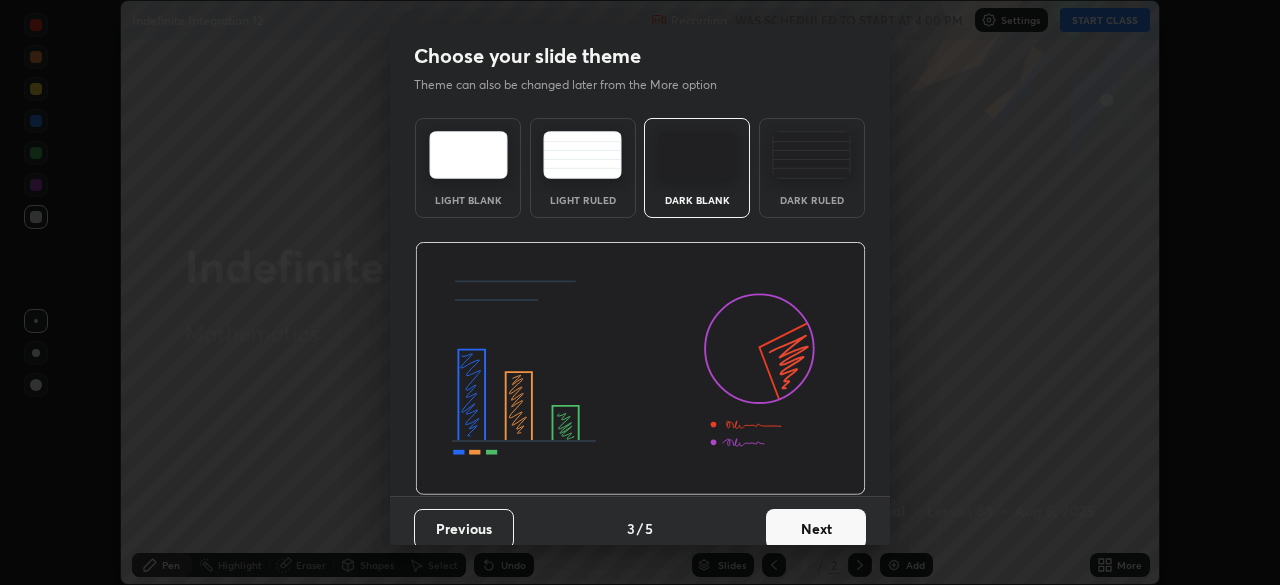 click on "Next" at bounding box center [816, 529] 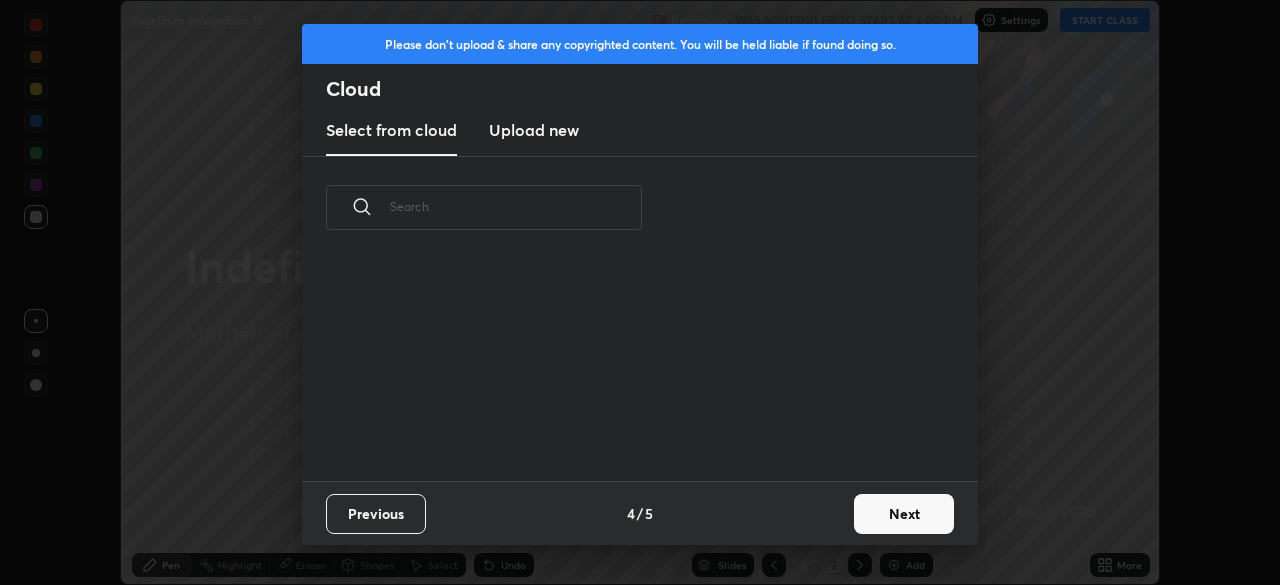 click on "Next" at bounding box center [904, 514] 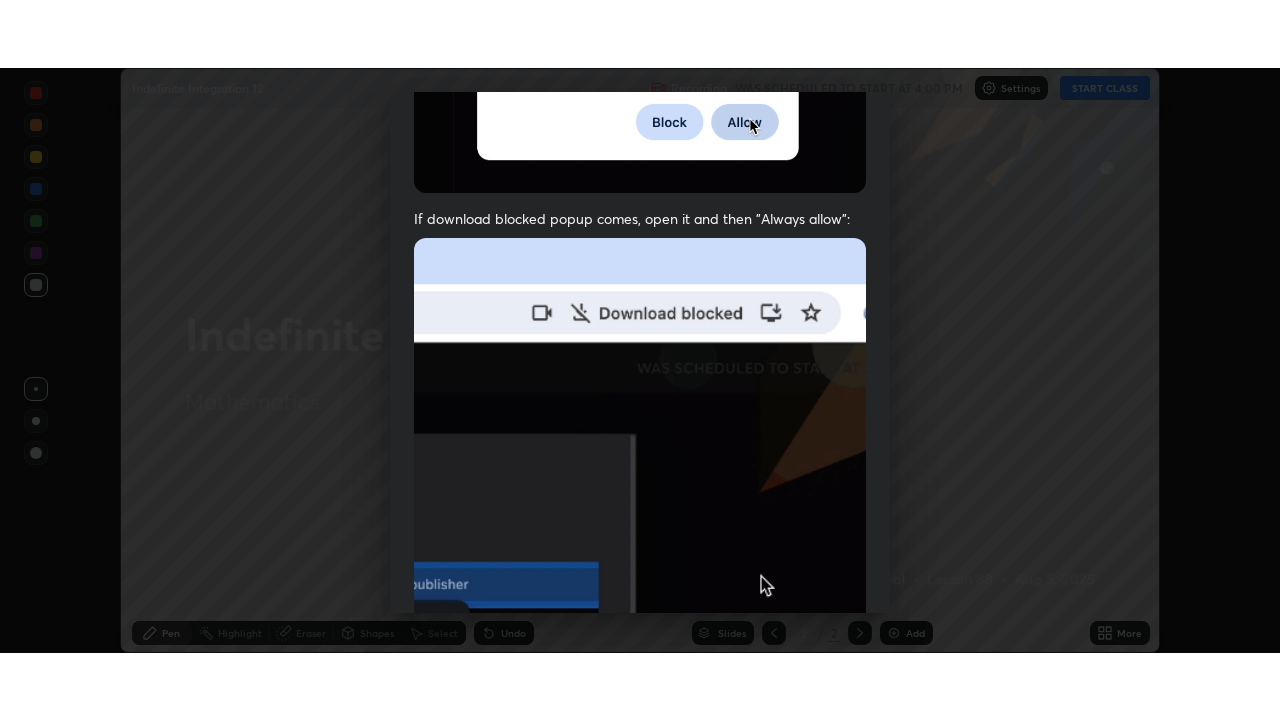 scroll, scrollTop: 479, scrollLeft: 0, axis: vertical 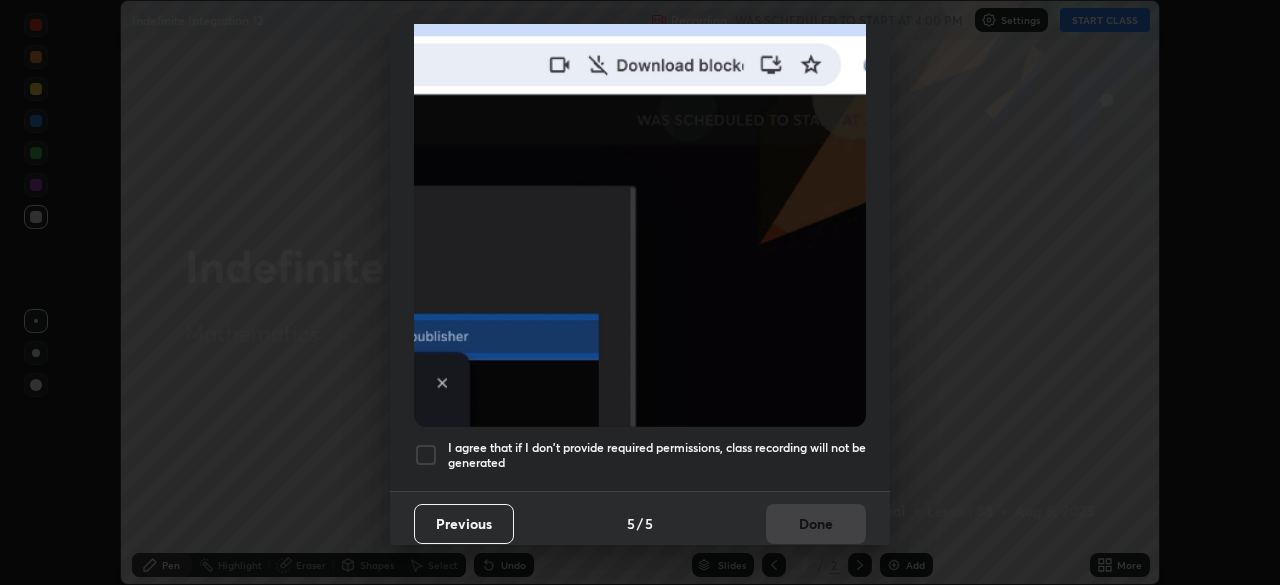 click on "I agree that if I don't provide required permissions, class recording will not be generated" at bounding box center (657, 455) 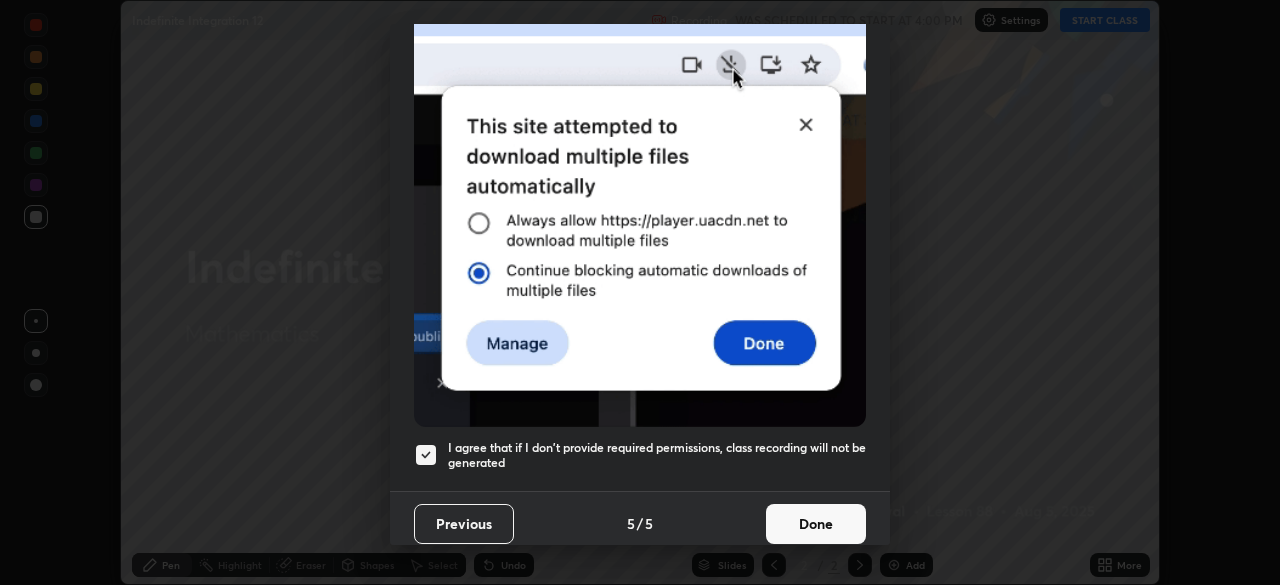 click on "Done" at bounding box center (816, 524) 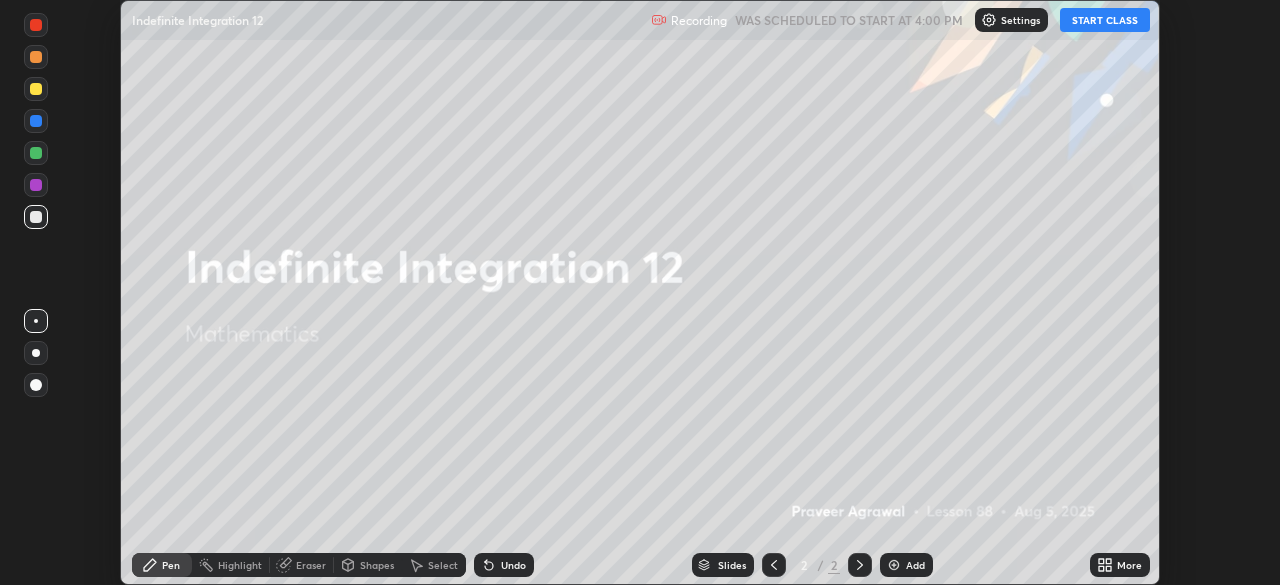 click on "START CLASS" at bounding box center [1105, 20] 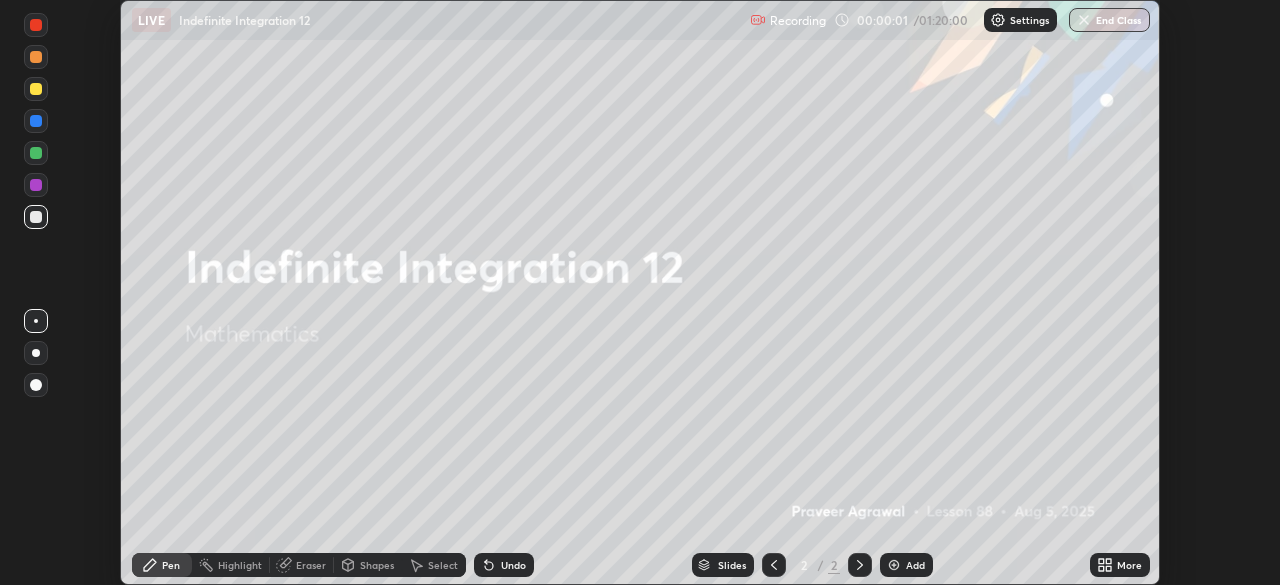 click 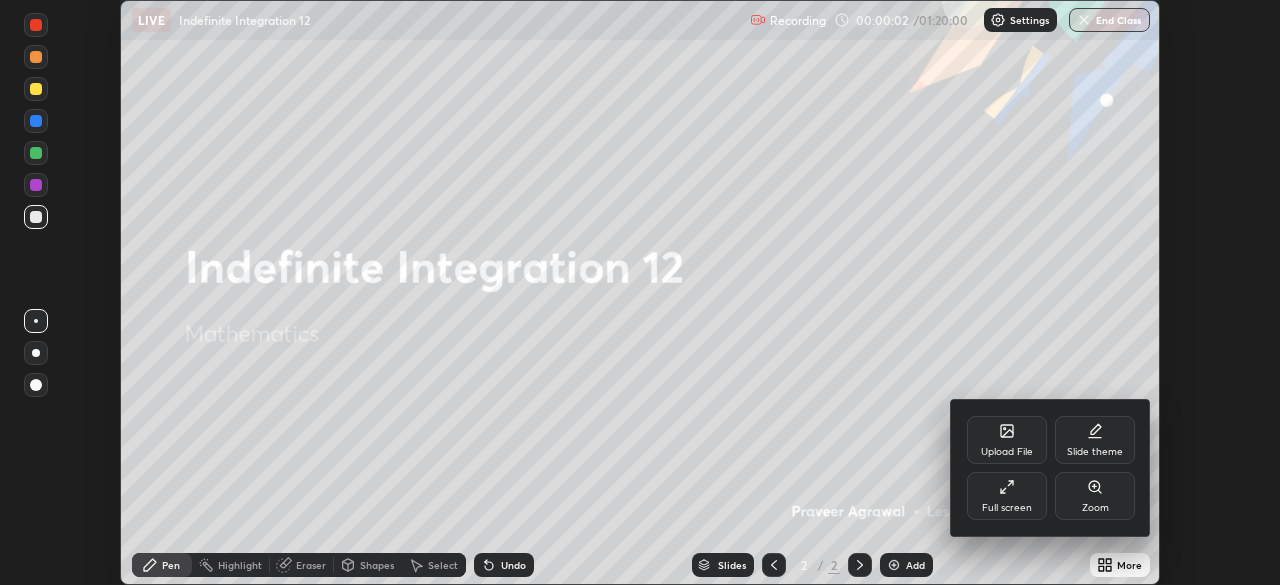 click on "Full screen" at bounding box center [1007, 508] 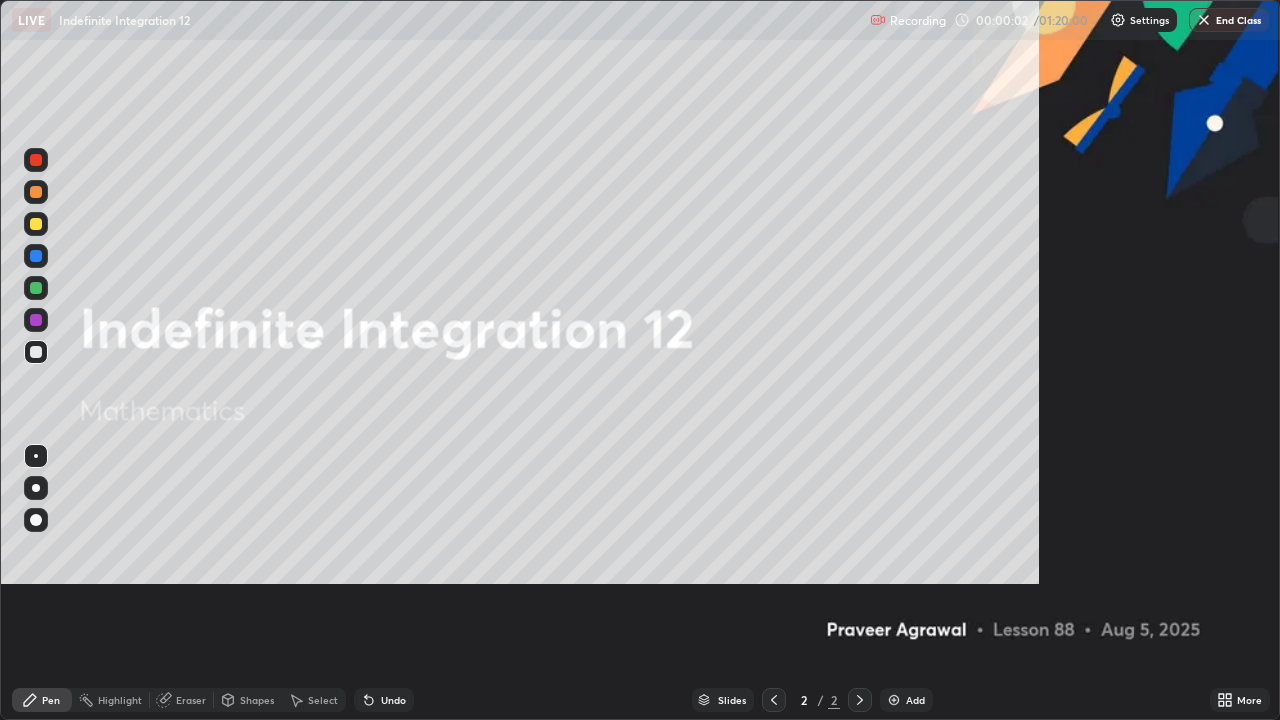 scroll, scrollTop: 99280, scrollLeft: 98720, axis: both 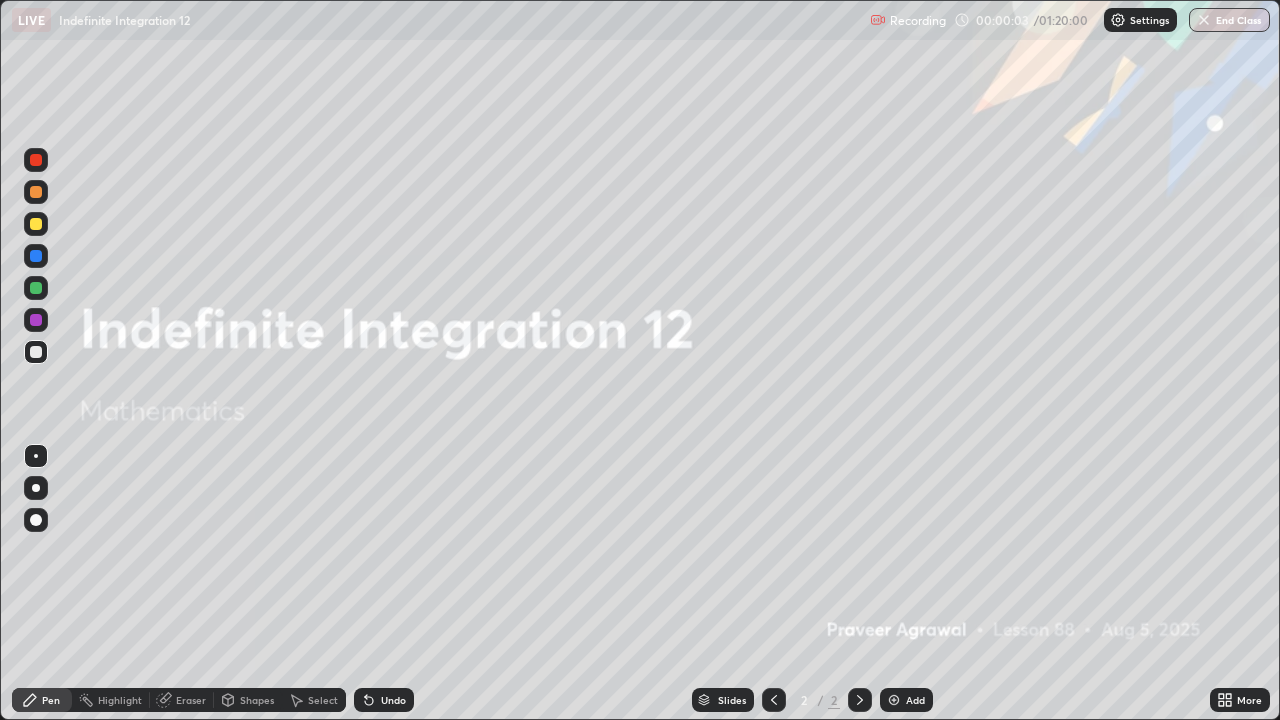 click at bounding box center [894, 700] 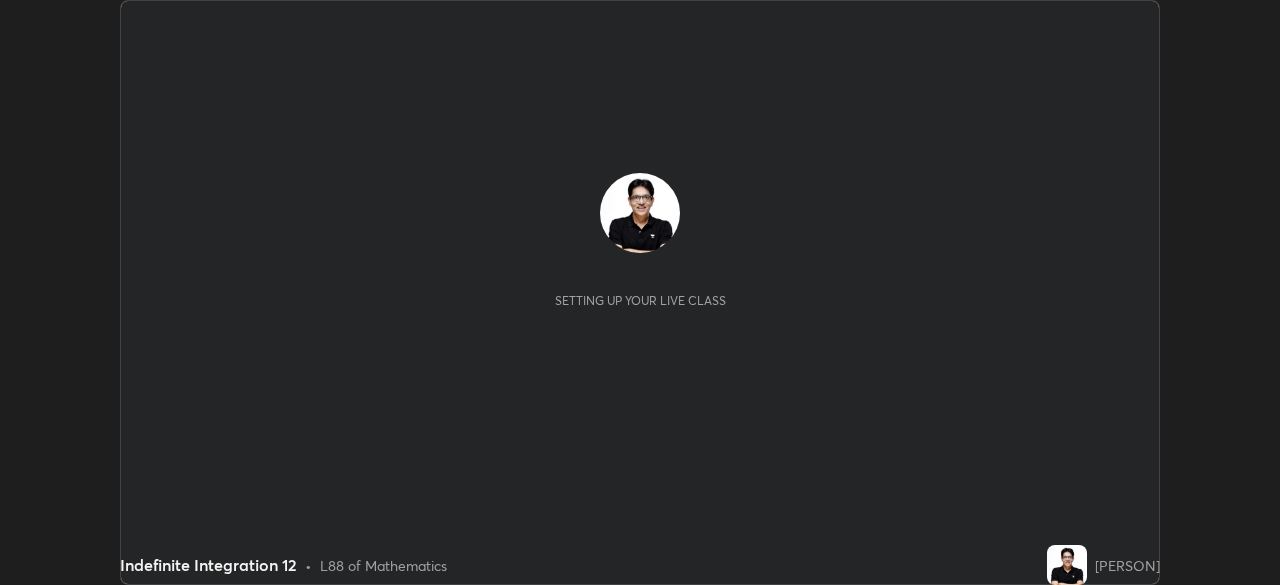 scroll, scrollTop: 0, scrollLeft: 0, axis: both 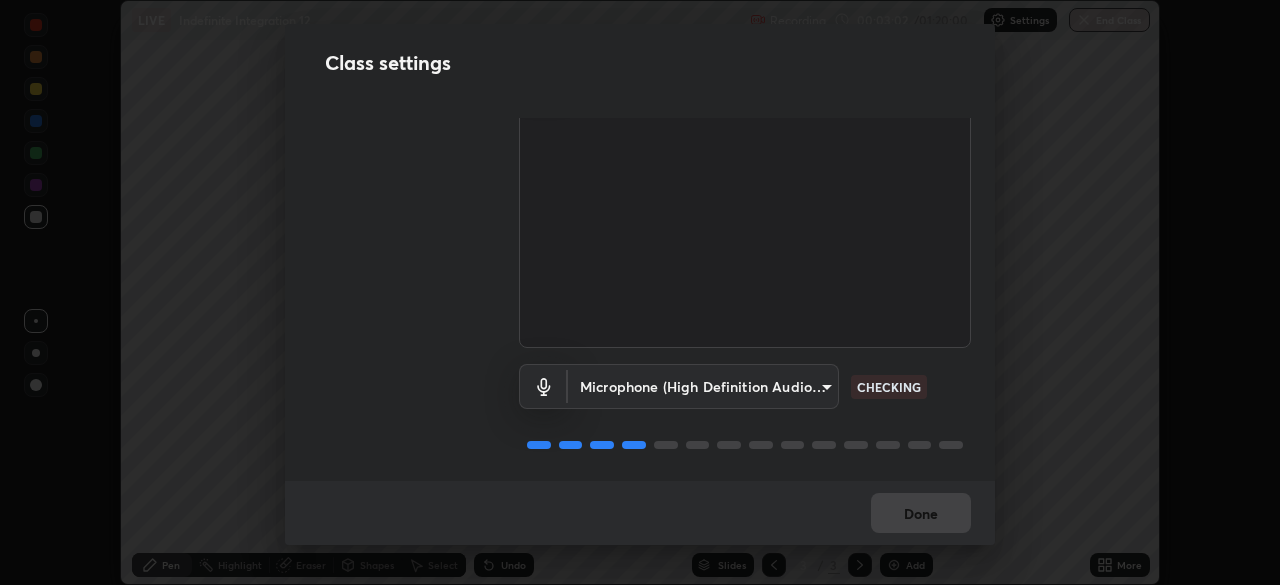 click on "Erase all LIVE Indefinite Integration 12 Recording 00:03:02 /  01:20:00 Settings End Class Setting up your live class Indefinite Integration 12 • L88 of Mathematics [PERSON] Pen Highlight Eraser Shapes Select Undo Slides 3 / 3 Add More No doubts shared Encourage your learners to ask a doubt for better clarity Report an issue Reason for reporting Buffering Chat not working Audio - Video sync issue Educator video quality low ​ Attach an image Report Class settings Audio & Video Cam Link 4K (0fd9:0066) [HASH] CHECKING Microphone (High Definition Audio Device) [HASH] CHECKING Done" at bounding box center [640, 292] 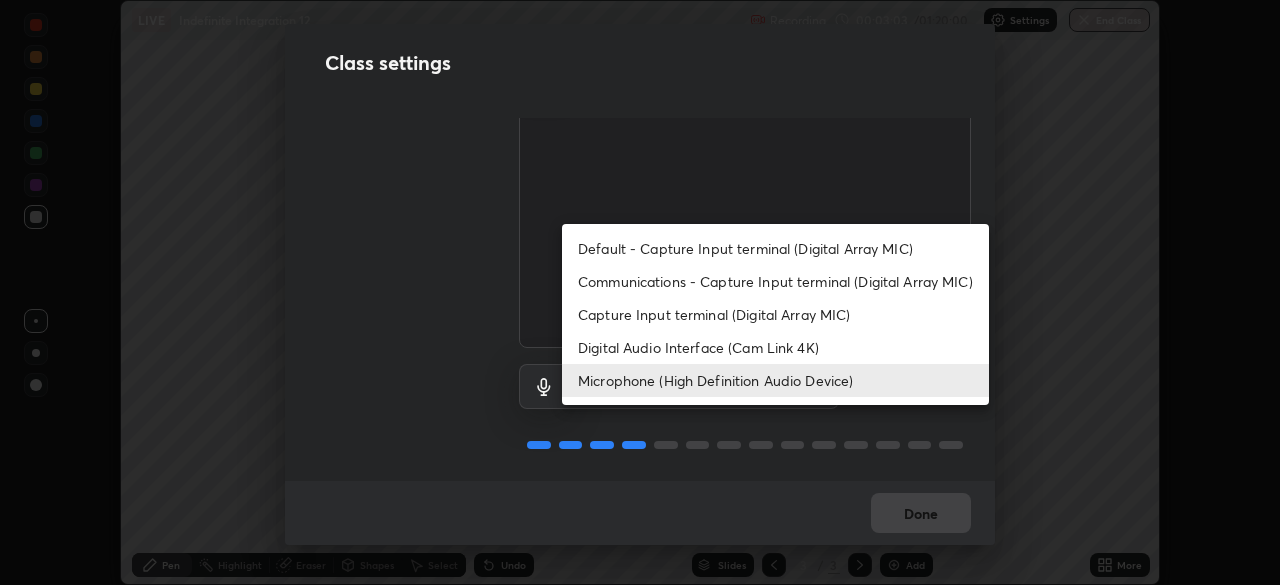 click on "Digital Audio Interface (Cam Link 4K)" at bounding box center (775, 347) 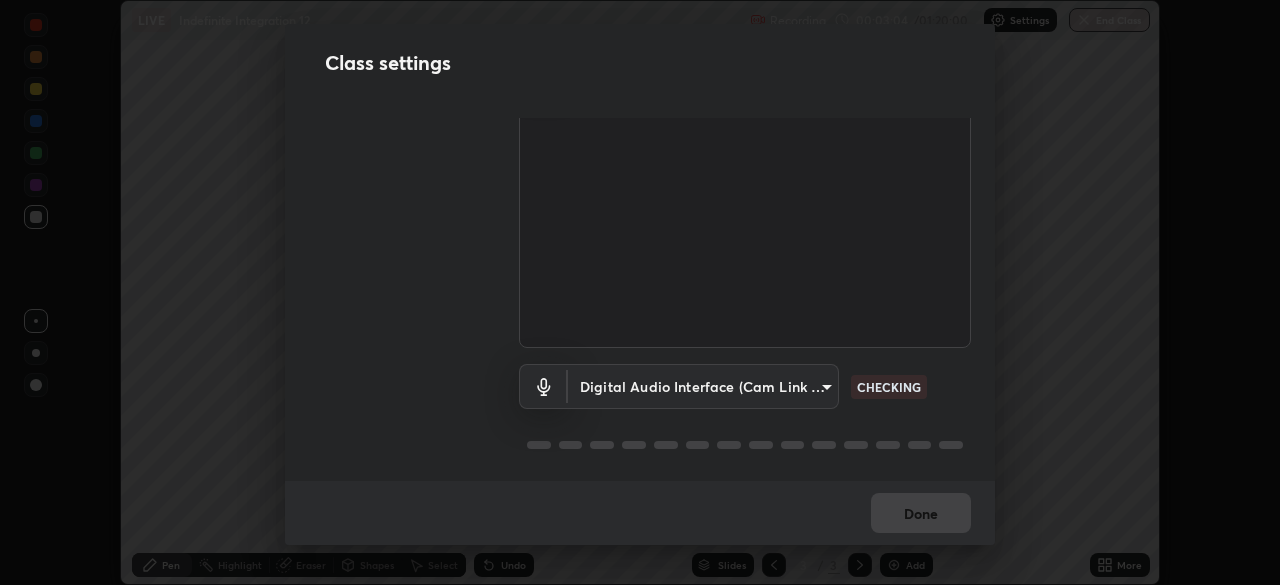 click on "Erase all LIVE Indefinite Integration 12 Recording 00:03:04 /  01:20:00 Settings End Class Setting up your live class Indefinite Integration 12 • L88 of Mathematics [PERSON] Pen Highlight Eraser Shapes Select Undo Slides 3 / 3 Add More No doubts shared Encourage your learners to ask a doubt for better clarity Report an issue Reason for reporting Buffering Chat not working Audio - Video sync issue Educator video quality low ​ Attach an image Report Class settings Audio & Video Cam Link 4K (0fd9:0066) [HASH] CHECKING Digital Audio Interface (Cam Link 4K) [HASH] CHECKING Done" at bounding box center (640, 292) 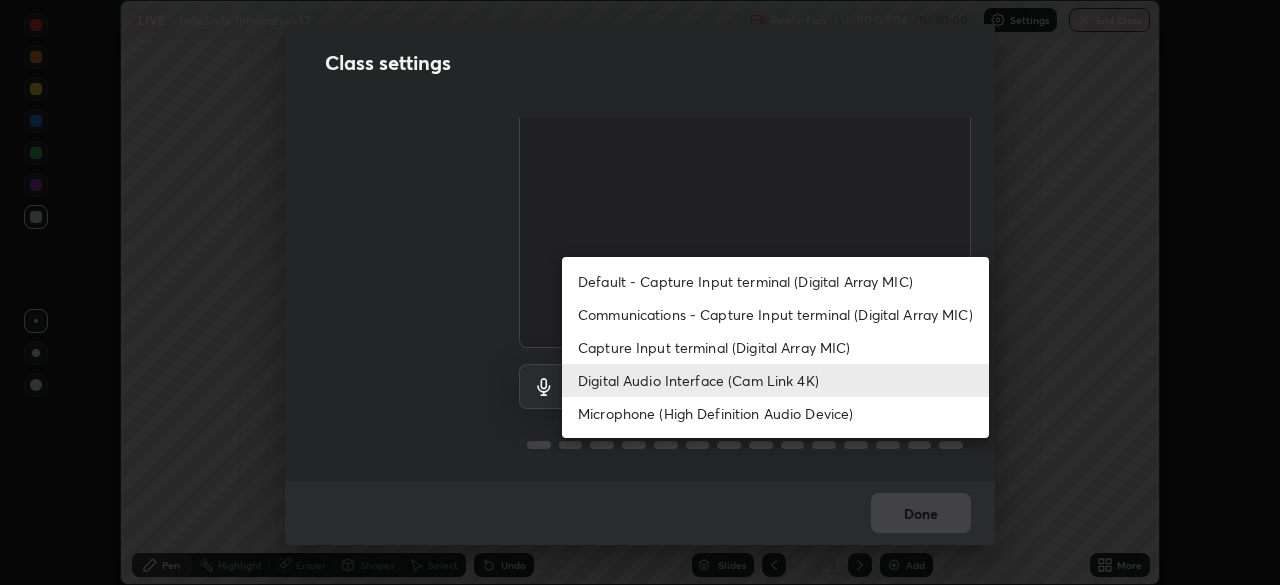click on "Microphone (High Definition Audio Device)" at bounding box center (775, 413) 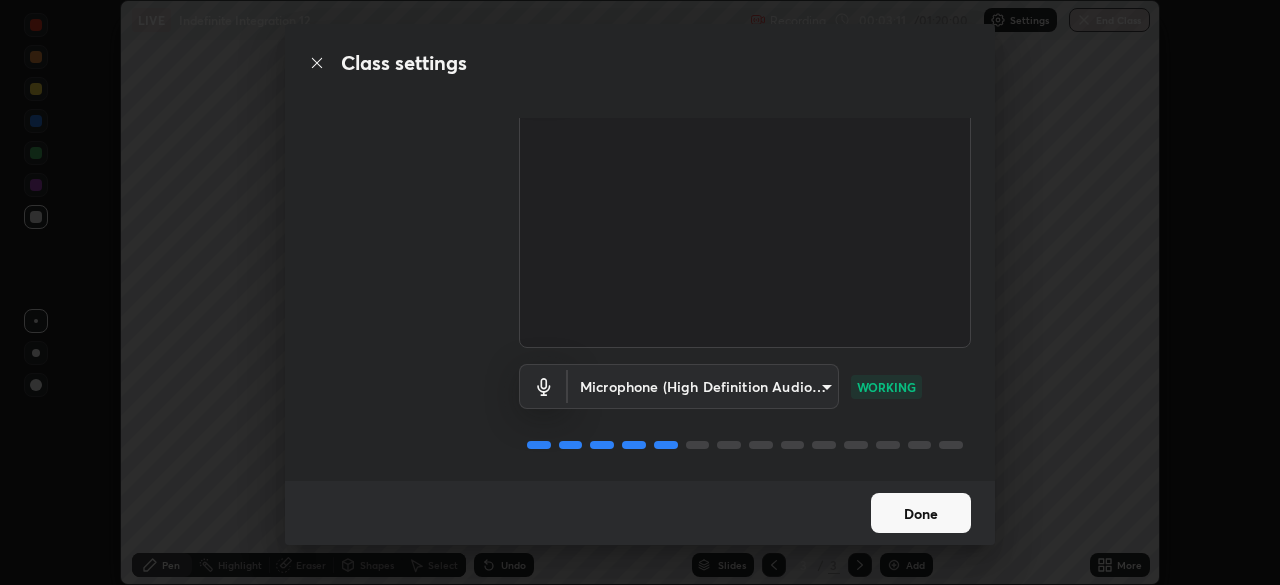 click on "Done" at bounding box center (921, 513) 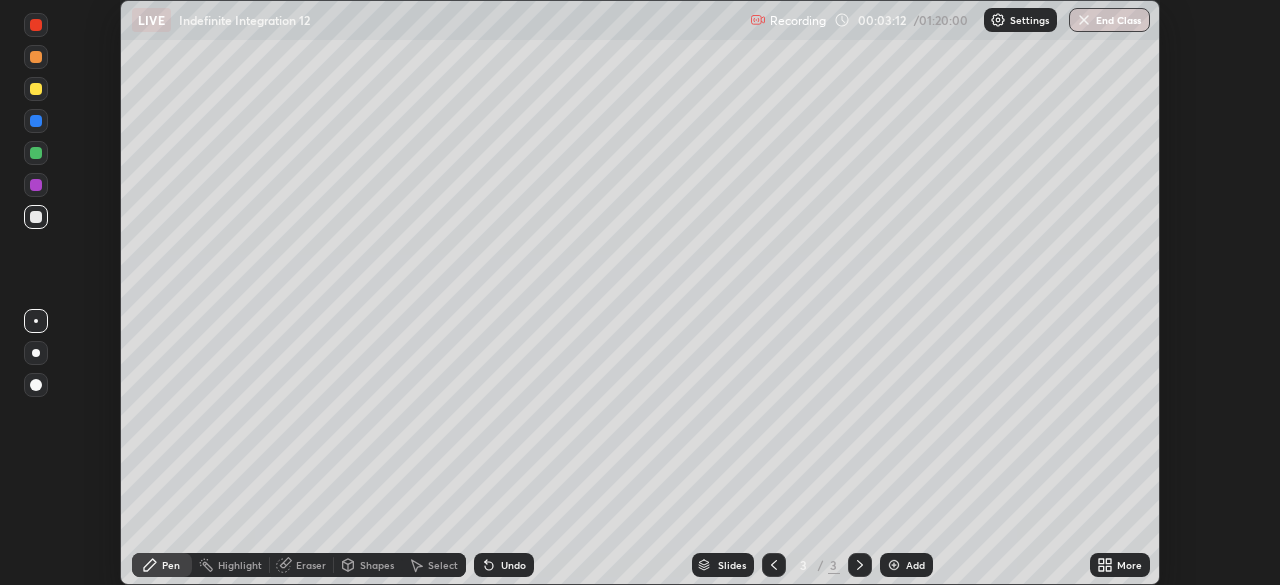 click 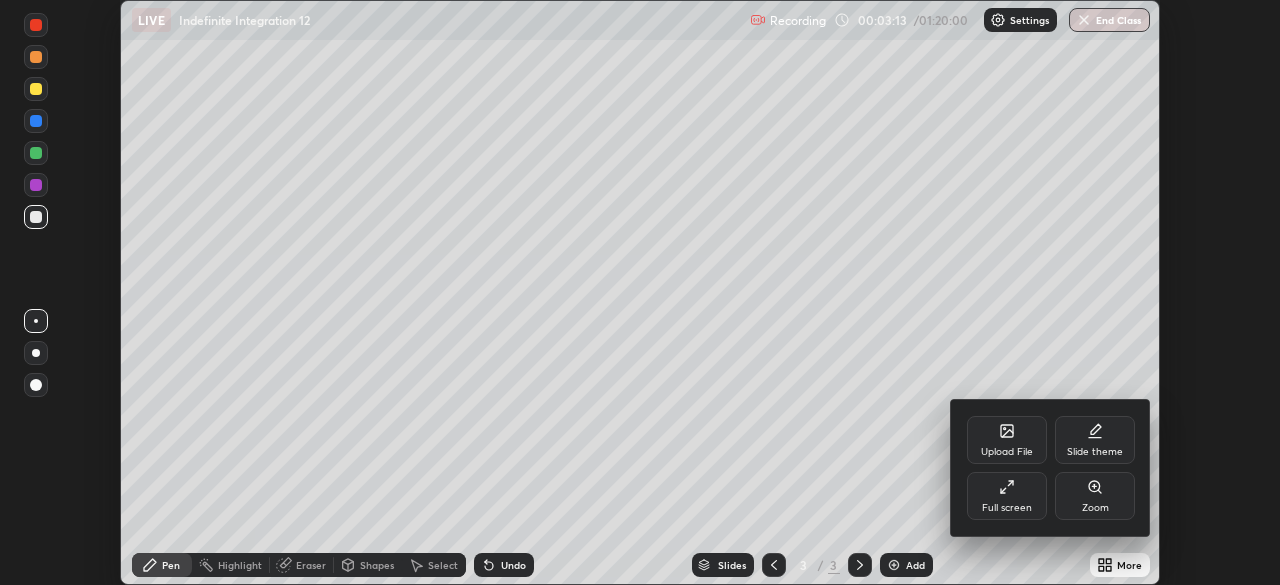 click on "Full screen" at bounding box center (1007, 496) 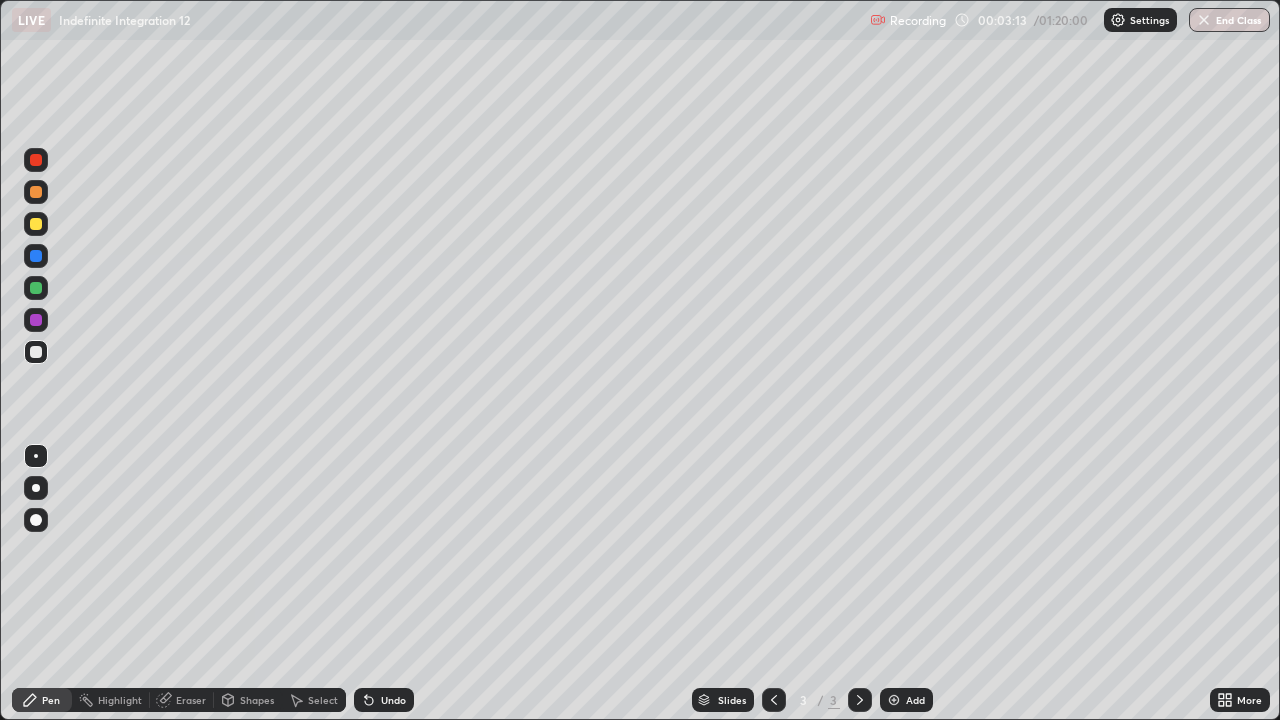scroll, scrollTop: 99280, scrollLeft: 98720, axis: both 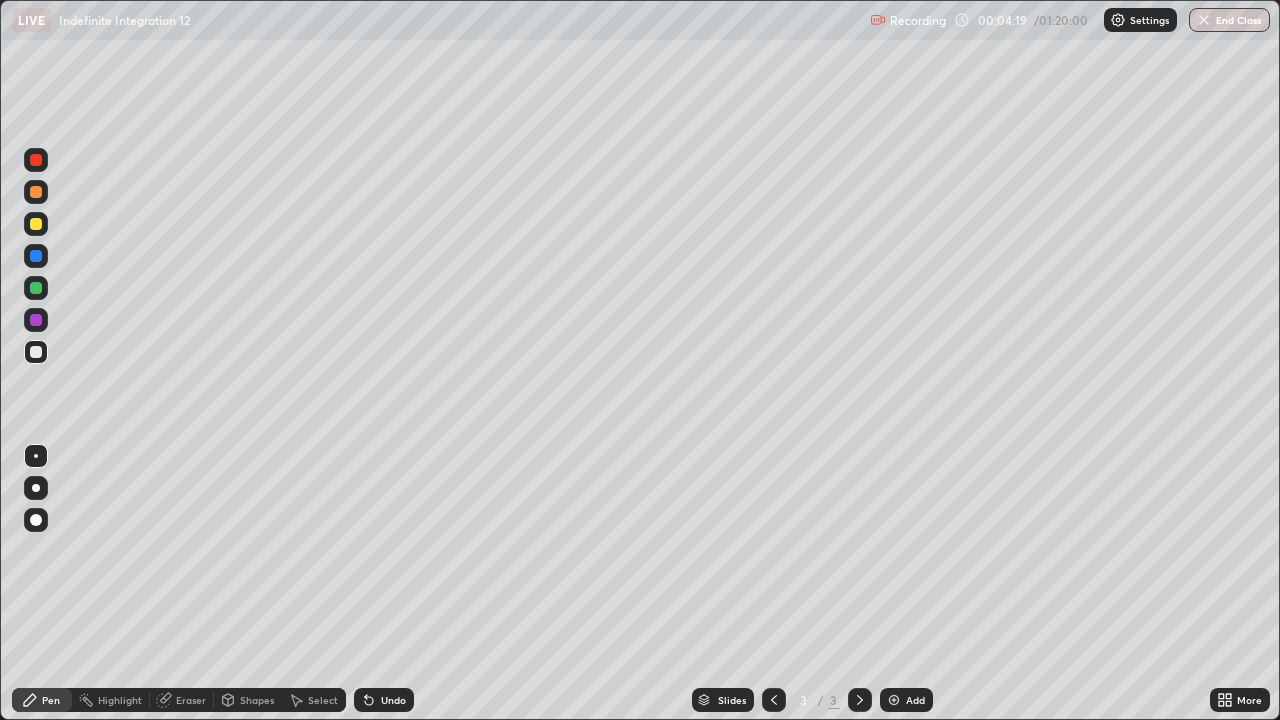 click at bounding box center [36, 224] 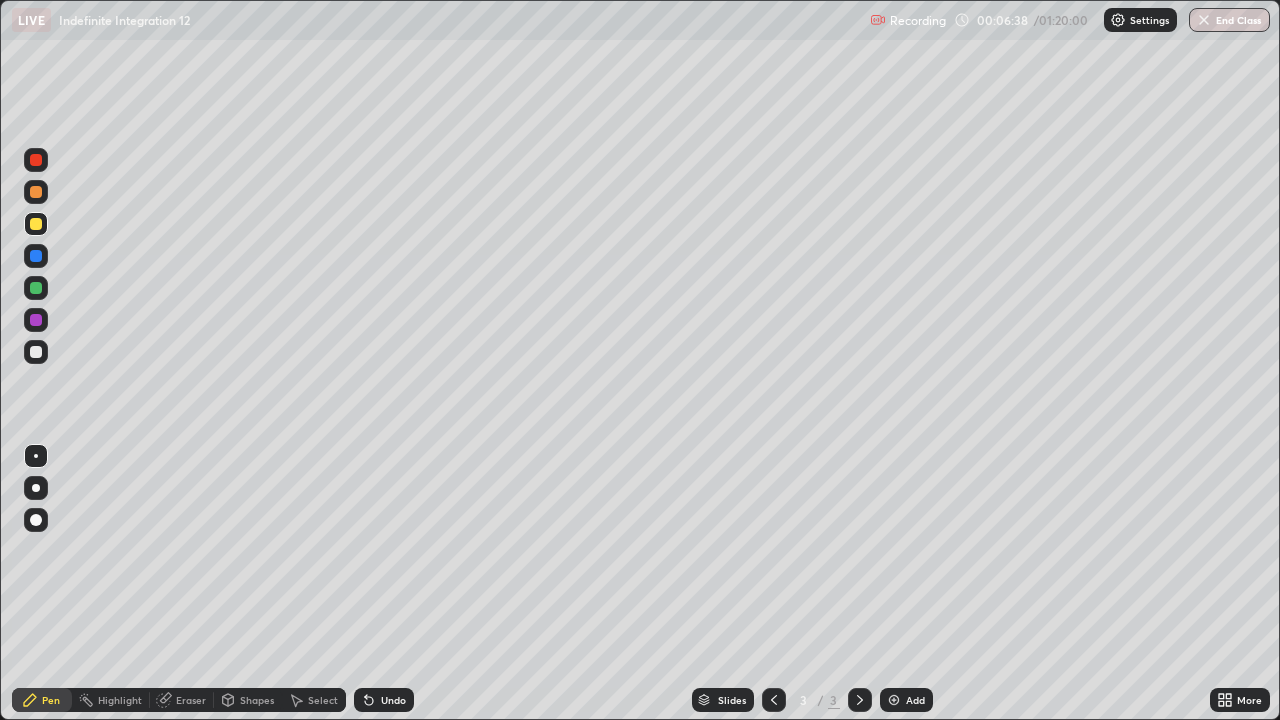 click at bounding box center [894, 700] 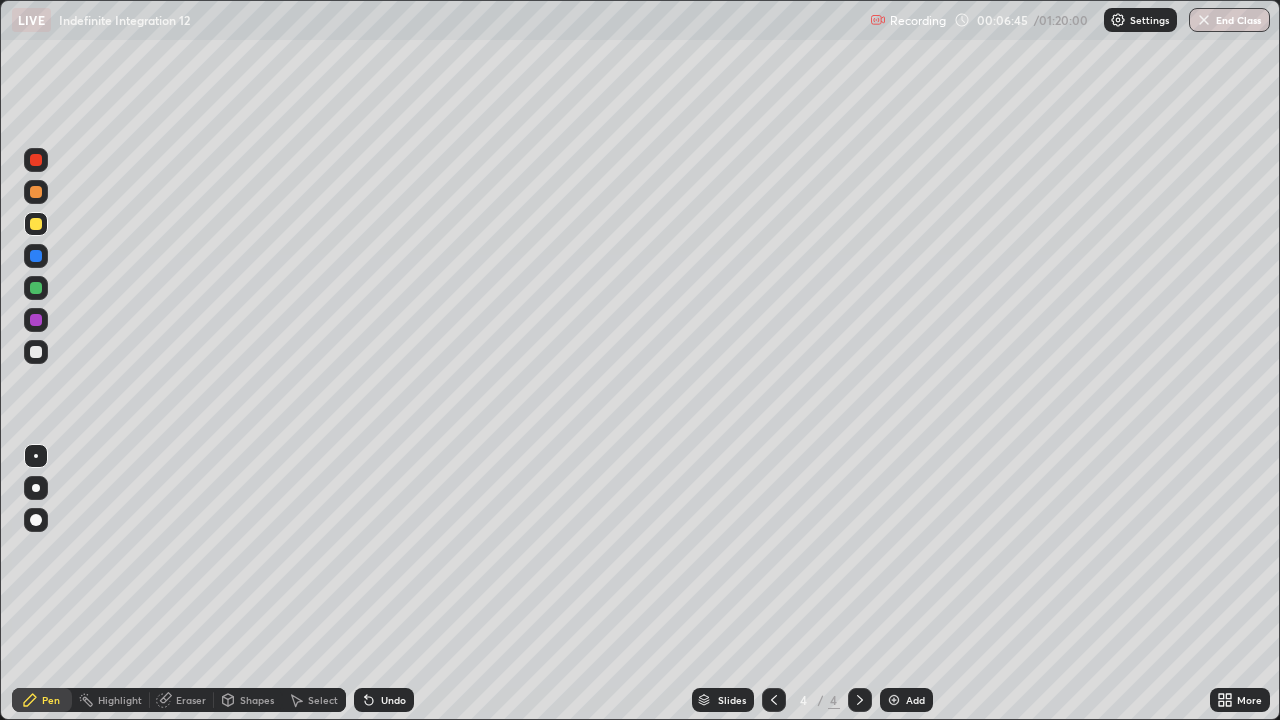 click at bounding box center [36, 352] 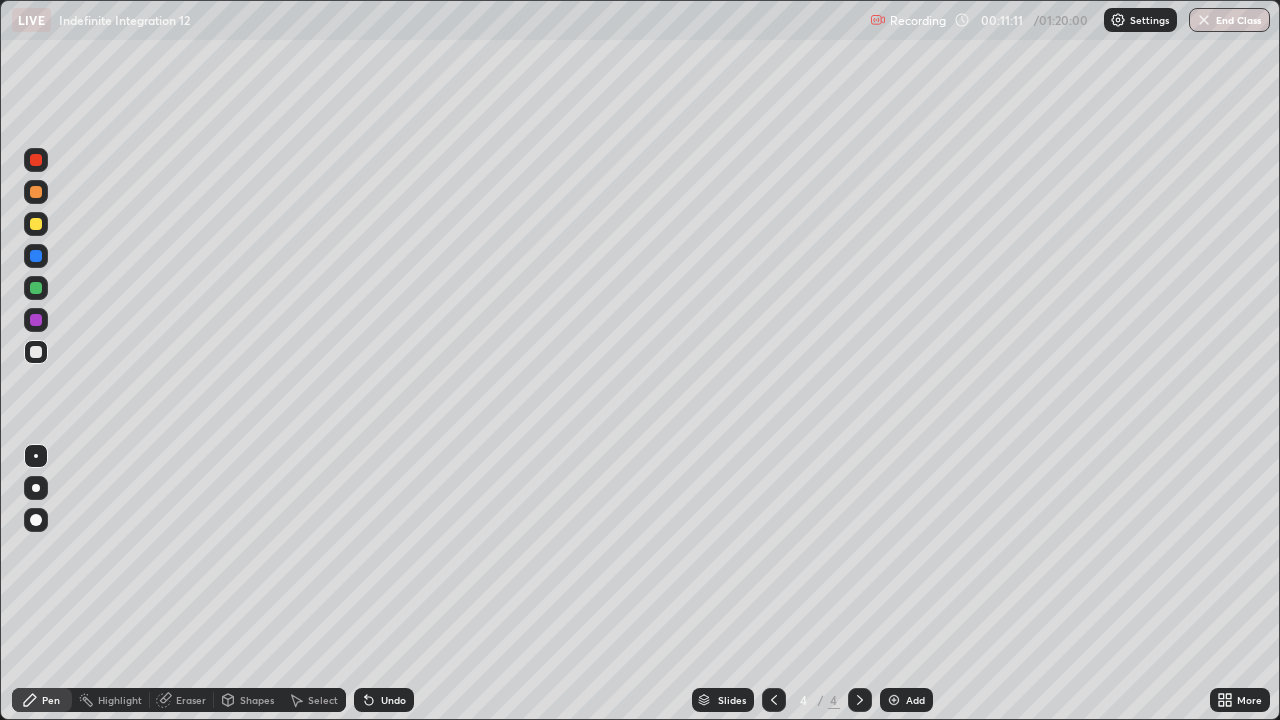 click at bounding box center (894, 700) 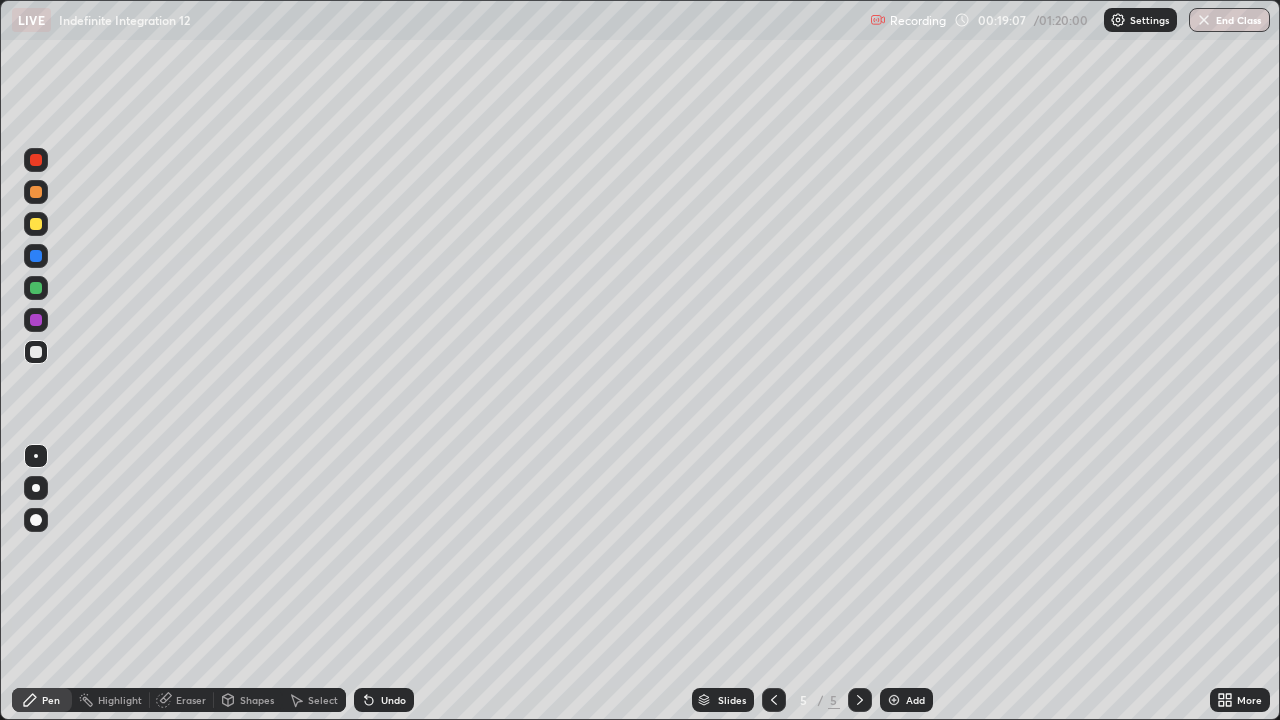 click on "Undo" at bounding box center (393, 700) 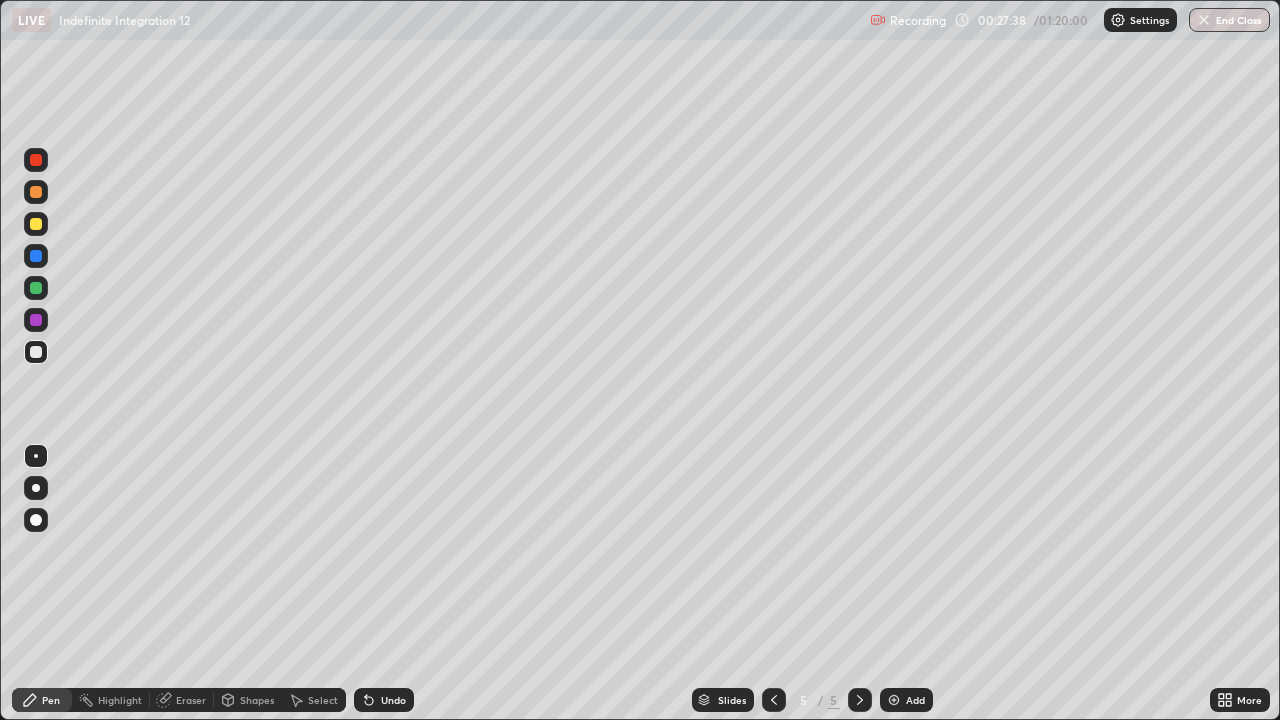 click on "Select" at bounding box center (323, 700) 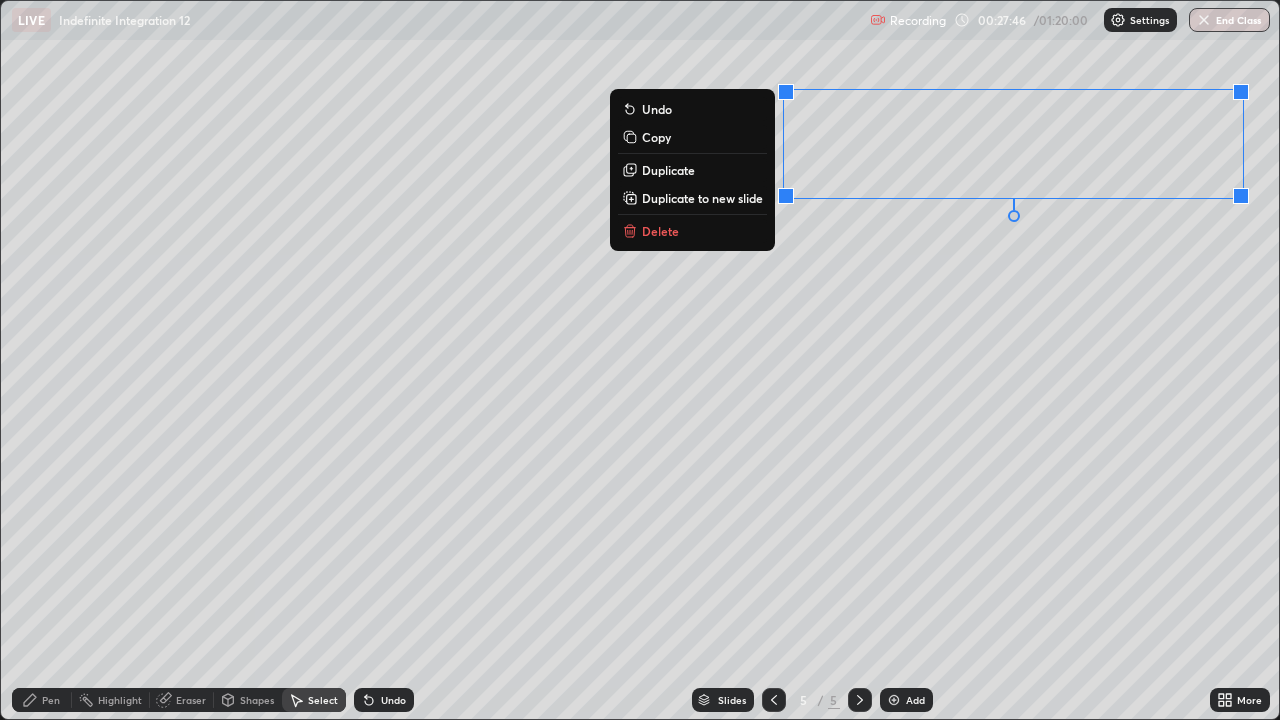 click on "Duplicate to new slide" at bounding box center (702, 198) 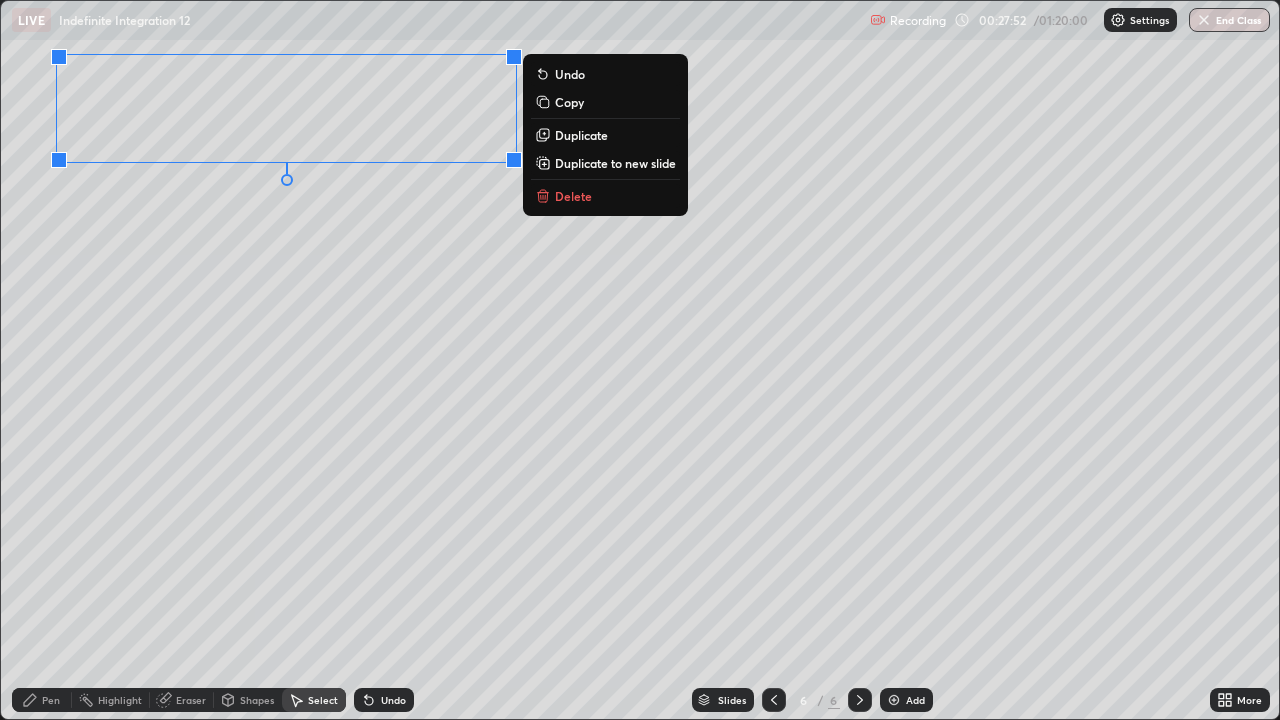 click on "0 ° Undo Copy Duplicate Duplicate to new slide Delete" at bounding box center (640, 360) 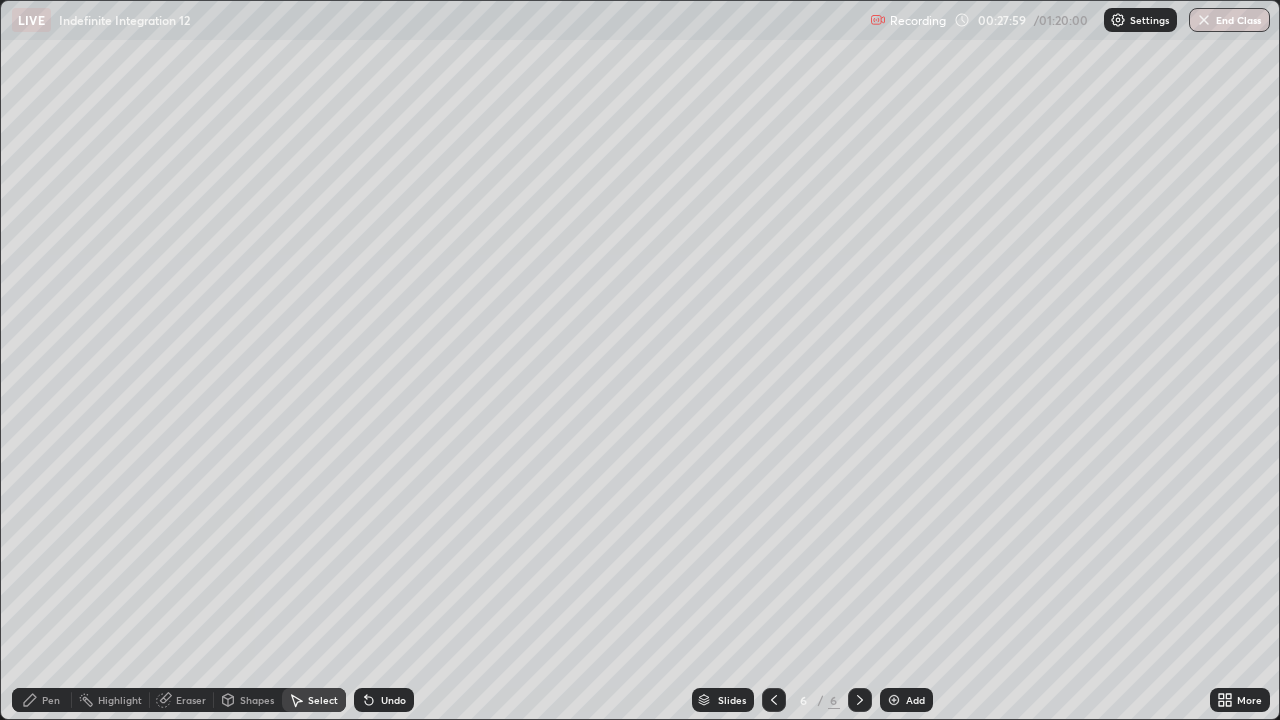 click 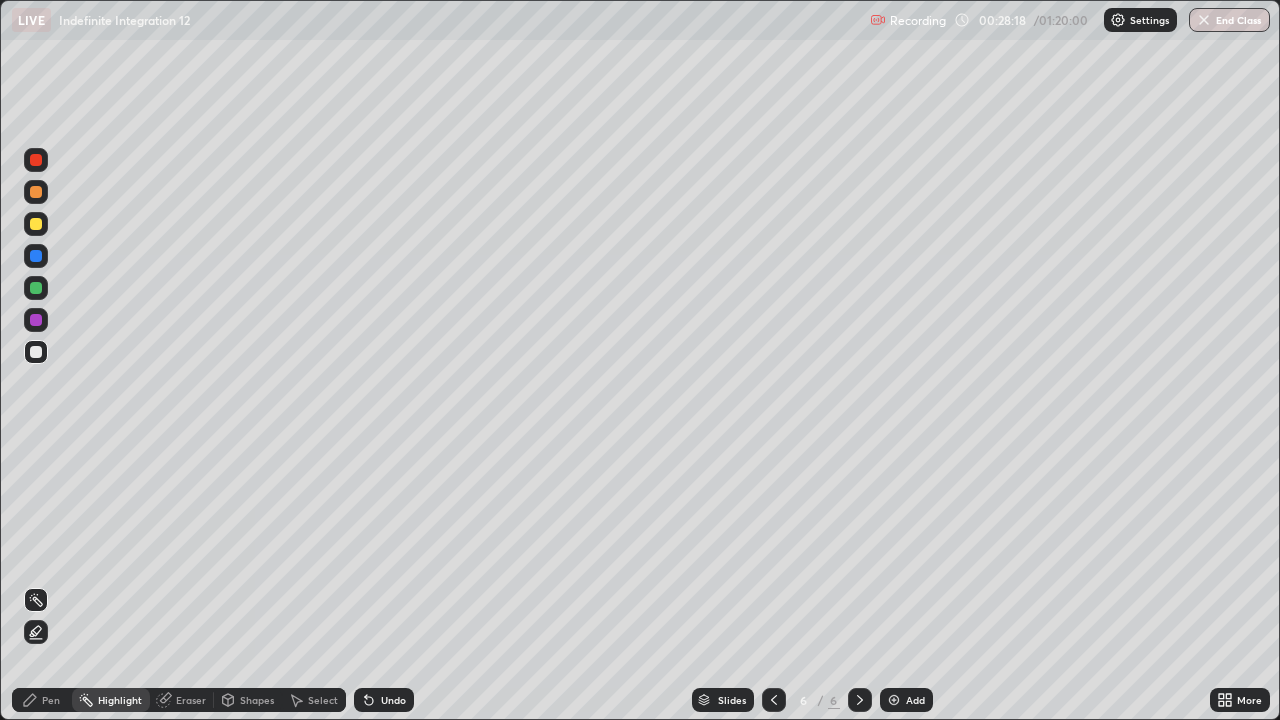 click on "Pen" at bounding box center (51, 700) 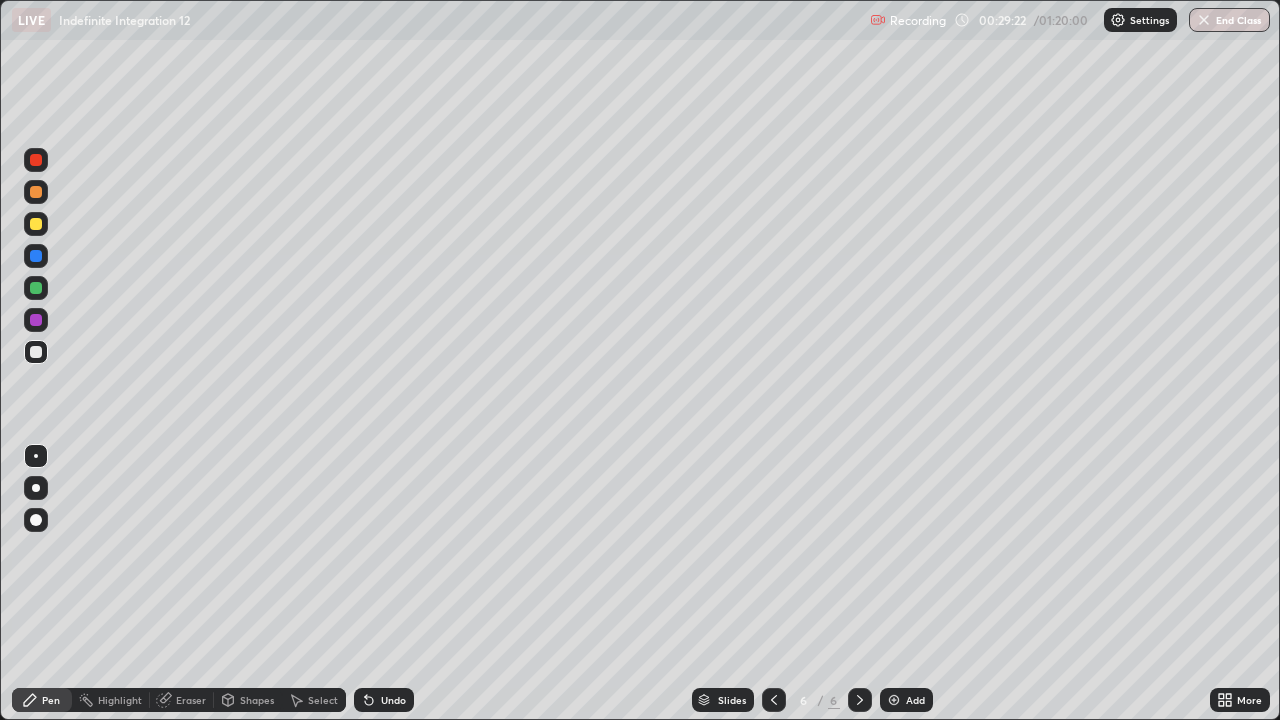 click on "Select" at bounding box center [323, 700] 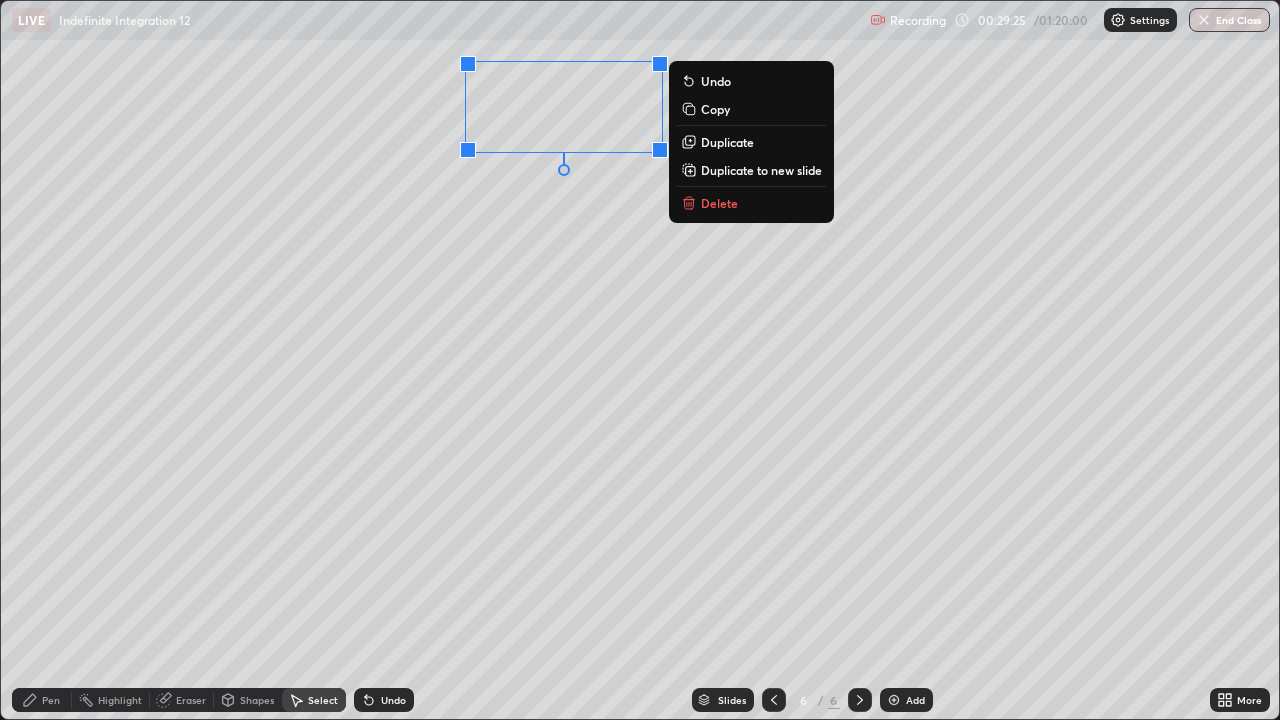 click on "0 ° Undo Copy Duplicate Duplicate to new slide Delete" at bounding box center (640, 360) 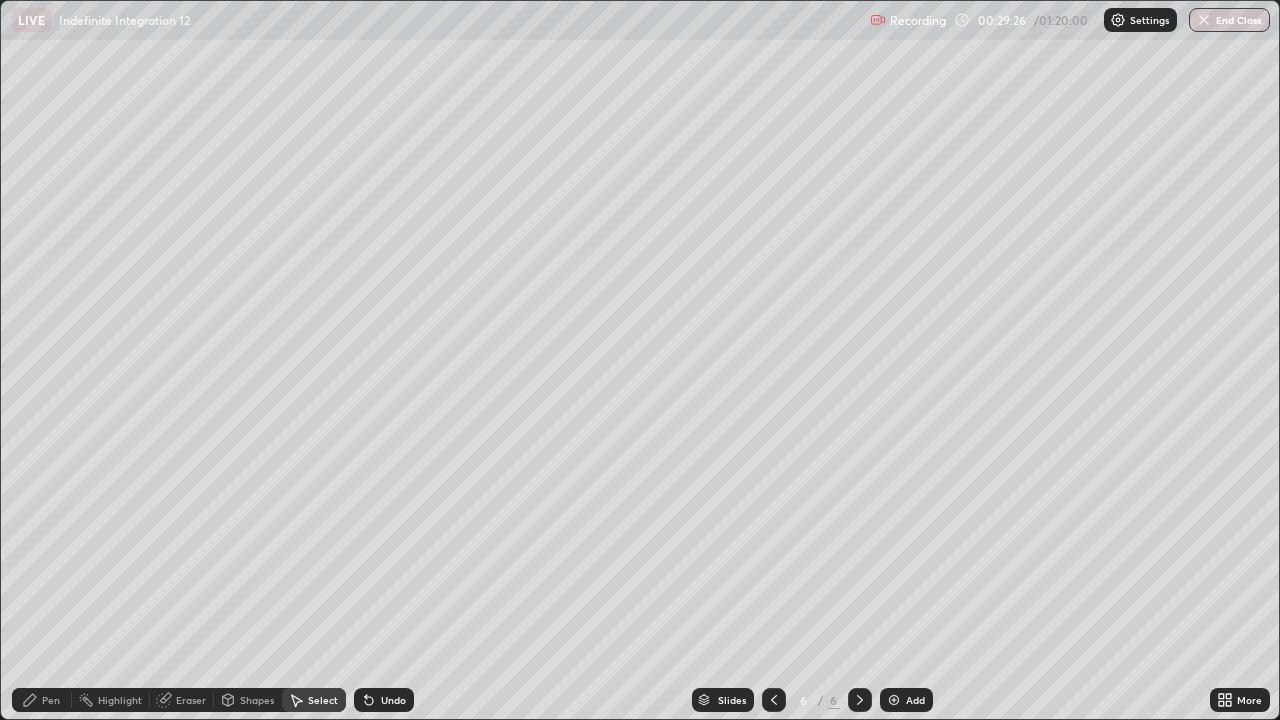 click on "Pen" at bounding box center [42, 700] 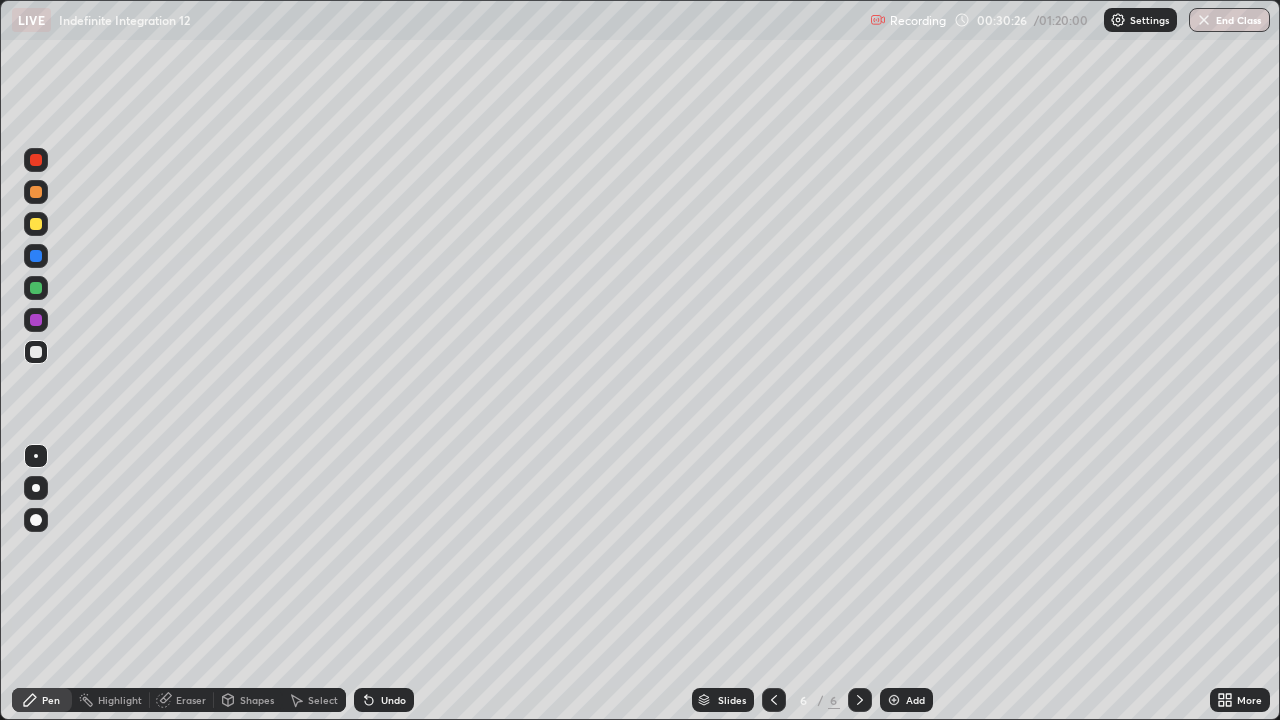 click on "Undo" at bounding box center [393, 700] 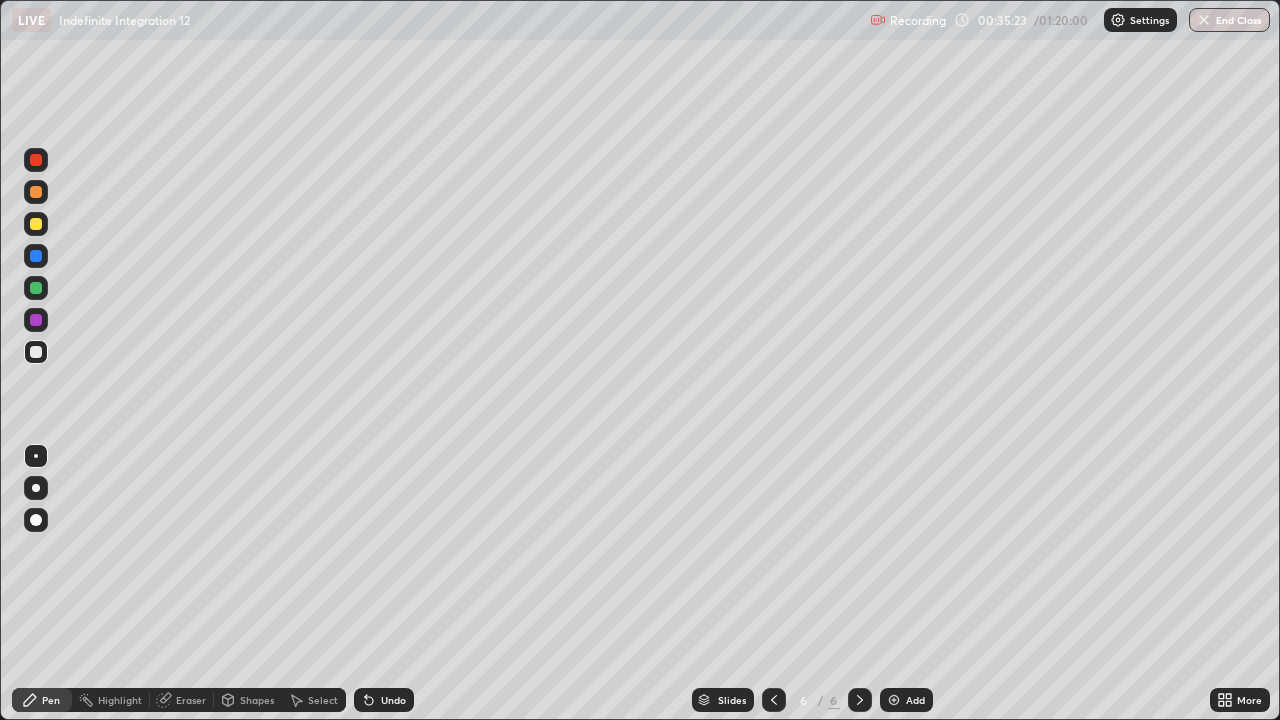 click on "Undo" at bounding box center (384, 700) 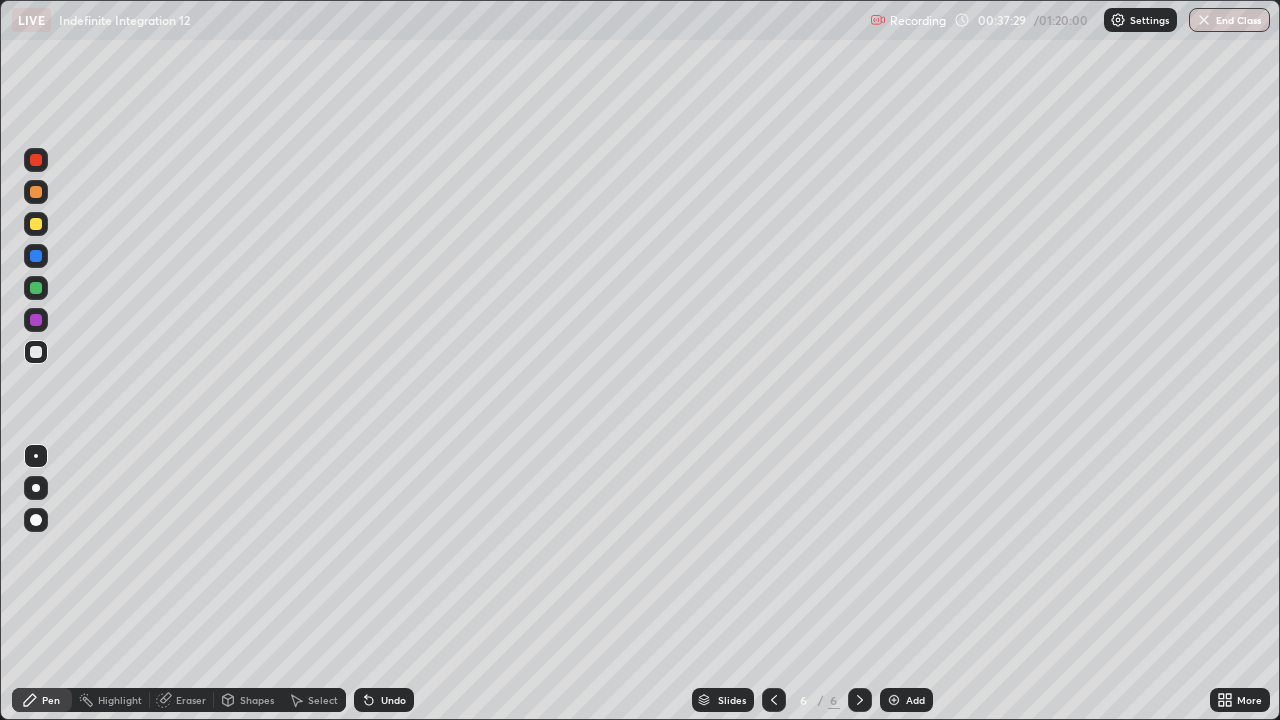 click at bounding box center (894, 700) 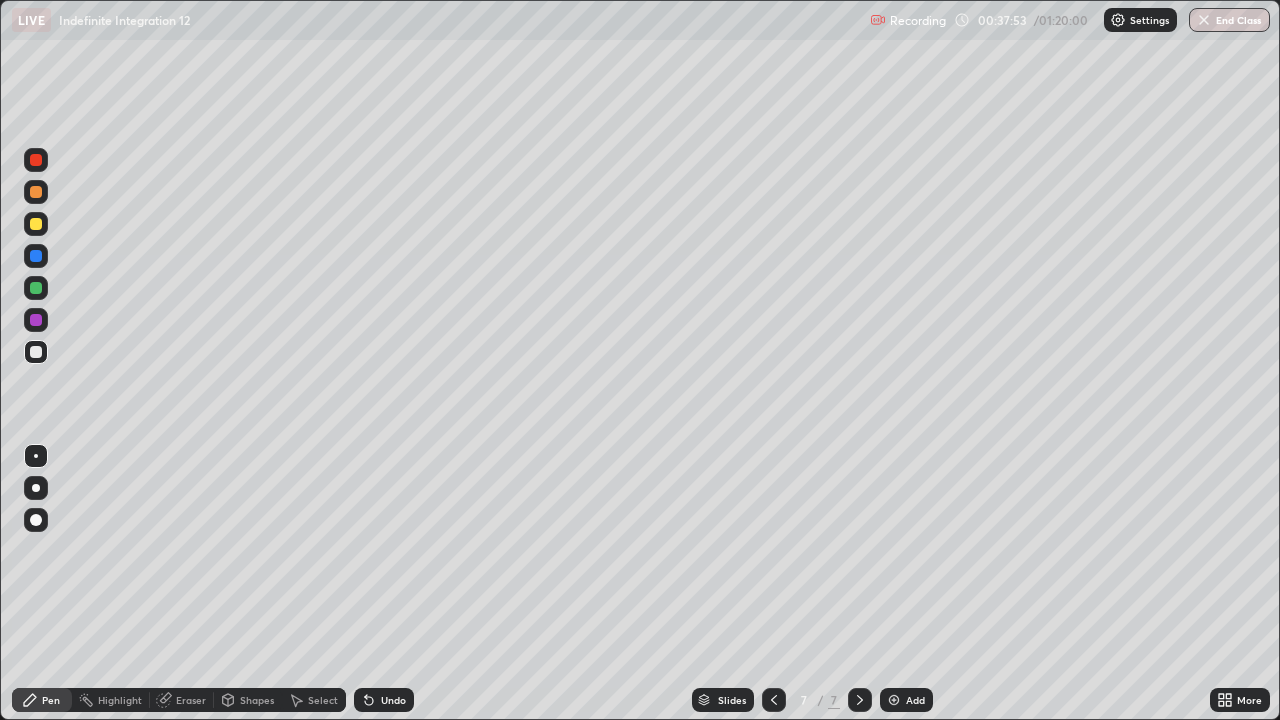 click 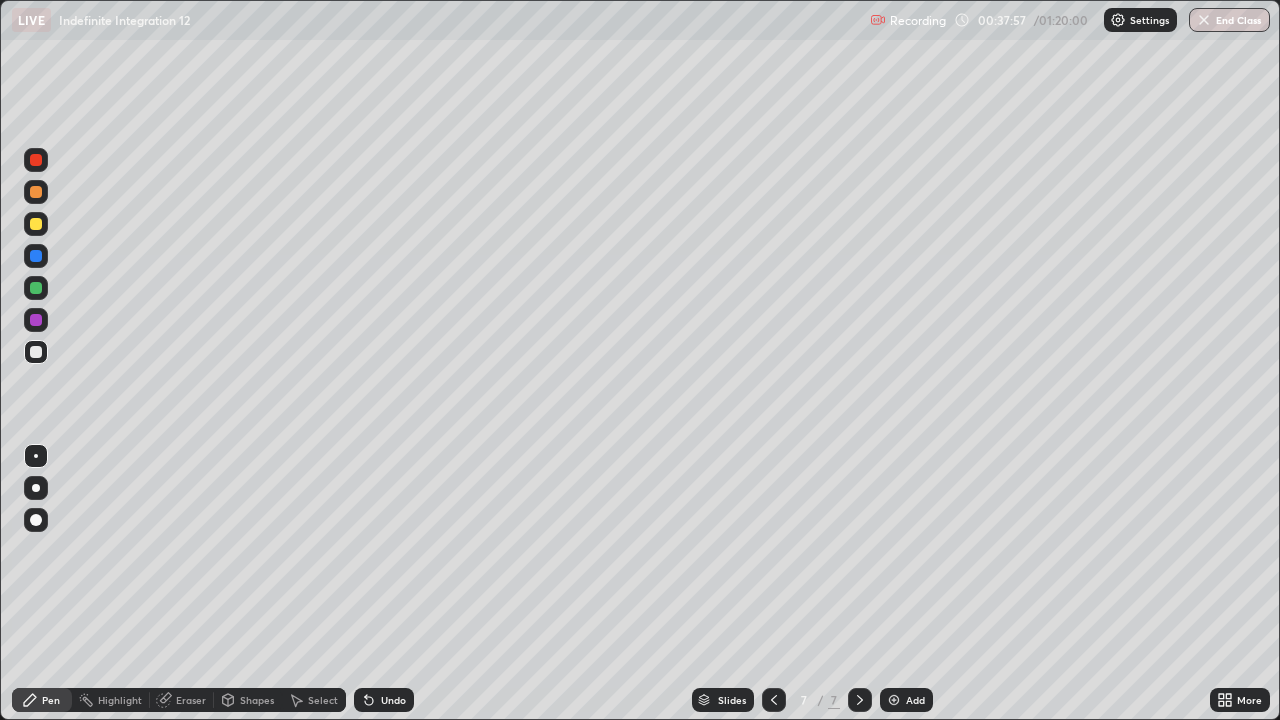 click on "Undo" at bounding box center (384, 700) 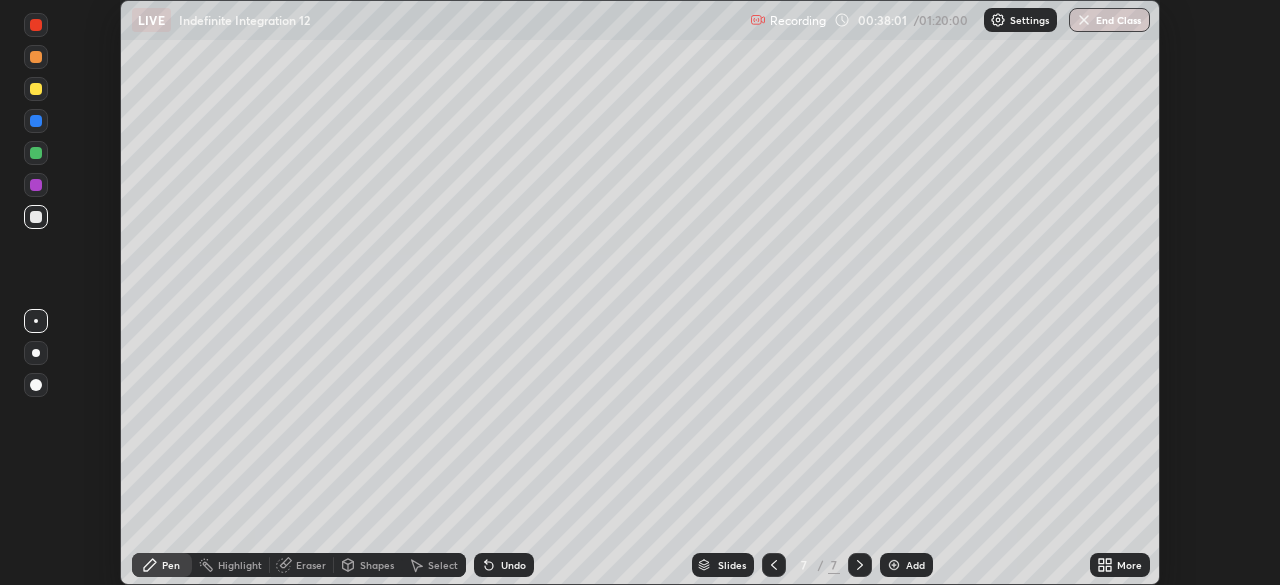scroll, scrollTop: 585, scrollLeft: 1280, axis: both 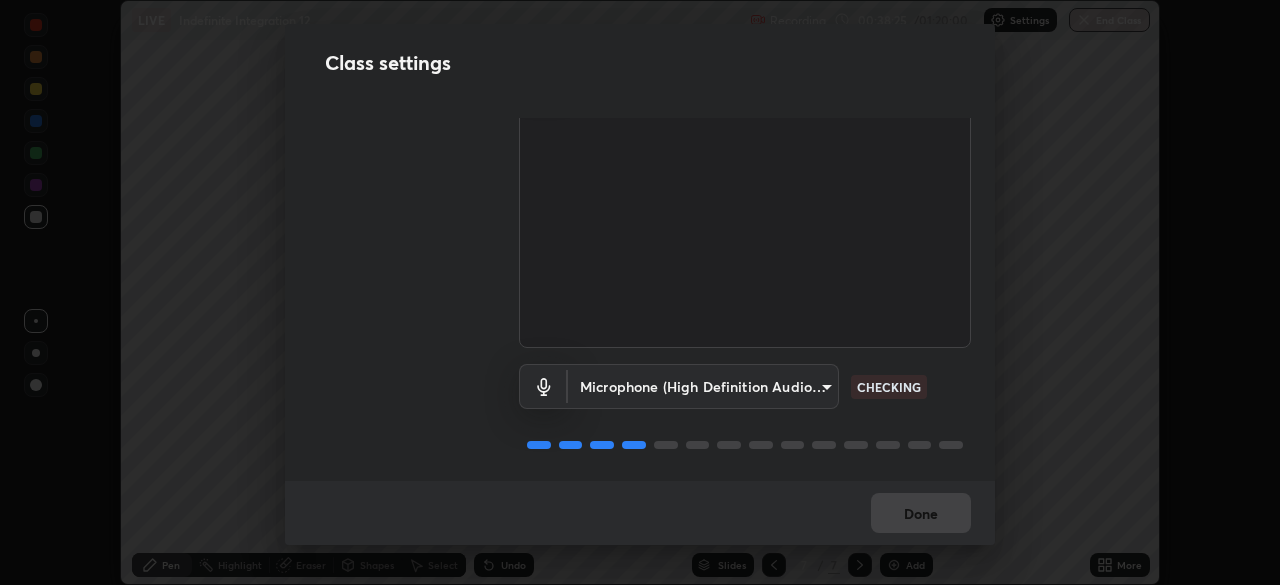 click on "Erase all LIVE Indefinite Integration 12 Recording 00:38:25 /  01:20:00 Settings End Class Setting up your live class Indefinite Integration 12 • L88 of Mathematics Praveer Agrawal Pen Highlight Eraser Shapes Select Undo Slides 7 / 7 Add More No doubts shared Encourage your learners to ask a doubt for better clarity Report an issue Reason for reporting Buffering Chat not working Audio - Video sync issue Educator video quality low ​ Attach an image Report Class settings Audio & Video Cam Link 4K (0fd9:0066) 3c4be69abd8bb188fc60b7a87b38b9327546bf8dc7ab004798ed2a43d01158aa CHECKING Microphone (High Definition Audio Device) f9999c2311e840094d9630691a087509393c43cbb228be8307826b09a2307886 CHECKING Done" at bounding box center (640, 292) 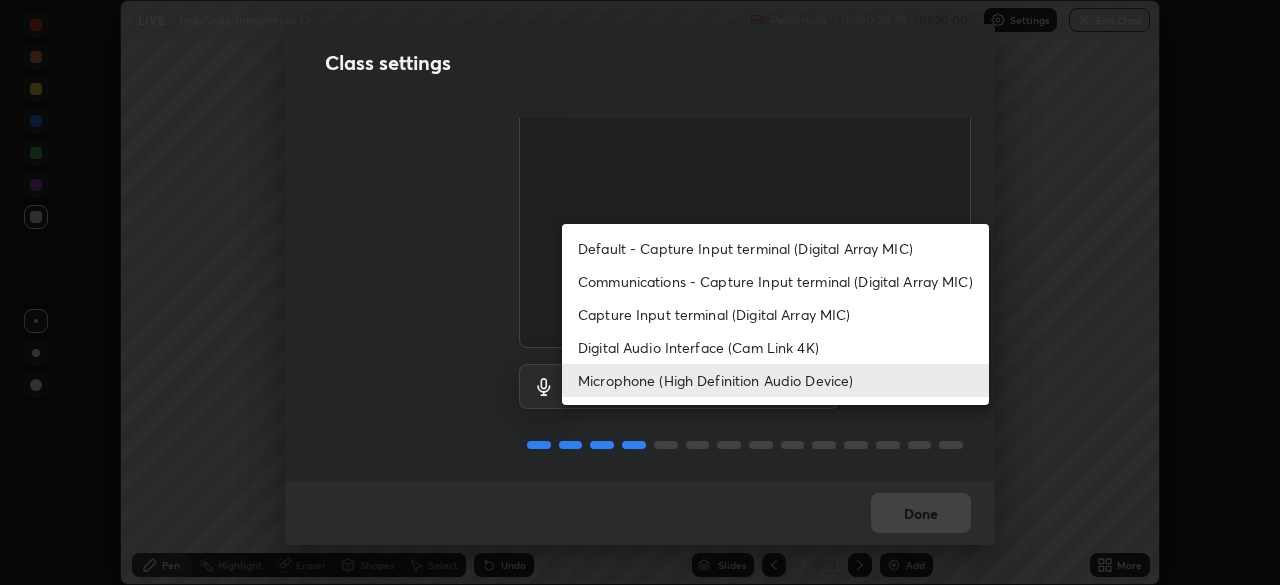 click on "Digital Audio Interface (Cam Link 4K)" at bounding box center [775, 347] 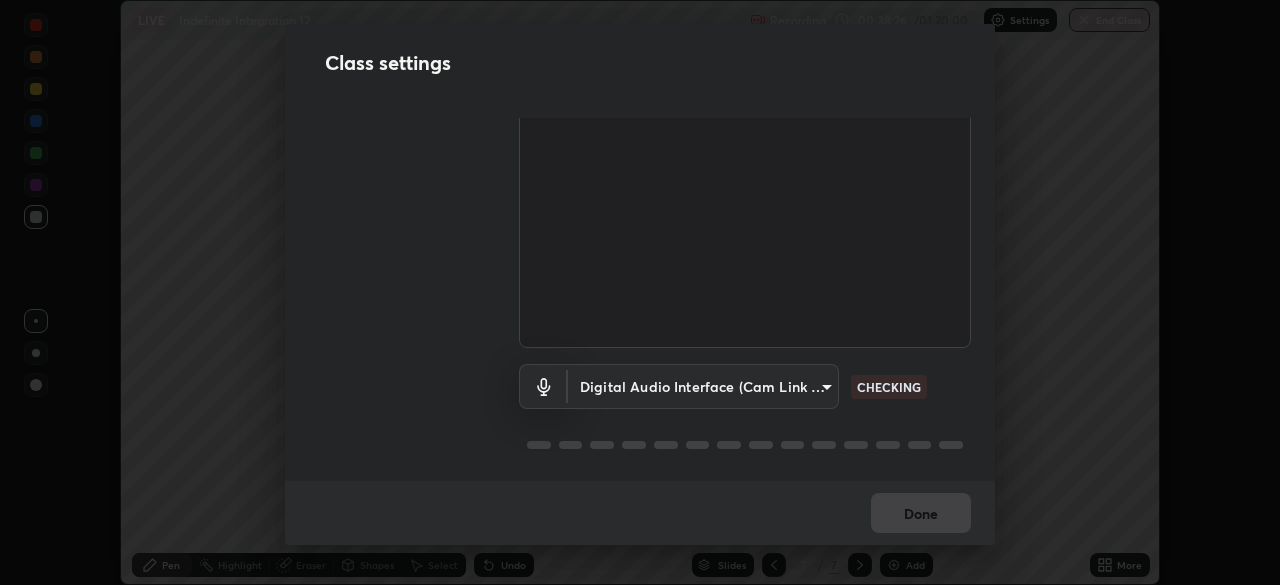 click on "Erase all LIVE Indefinite Integration 12 Recording 00:38:26 /  01:20:00 Settings End Class Setting up your live class Indefinite Integration 12 • L88 of Mathematics Praveer Agrawal Pen Highlight Eraser Shapes Select Undo Slides 7 / 7 Add More No doubts shared Encourage your learners to ask a doubt for better clarity Report an issue Reason for reporting Buffering Chat not working Audio - Video sync issue Educator video quality low ​ Attach an image Report Class settings Audio & Video Cam Link 4K (0fd9:0066) 3c4be69abd8bb188fc60b7a87b38b9327546bf8dc7ab004798ed2a43d01158aa CHECKING Digital Audio Interface (Cam Link 4K) df74fa238484b8a47bfd9309cf9f95dcf91762a80ff7d3101a6f9754a98a1ef3 CHECKING Done" at bounding box center (640, 292) 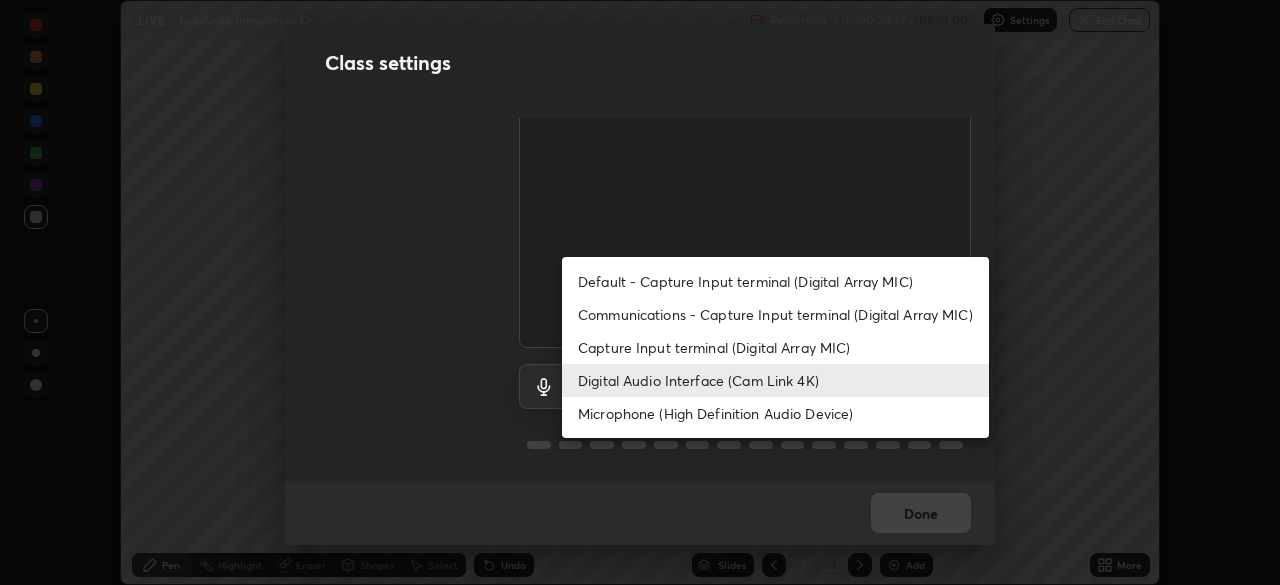 click on "Microphone (High Definition Audio Device)" at bounding box center (775, 413) 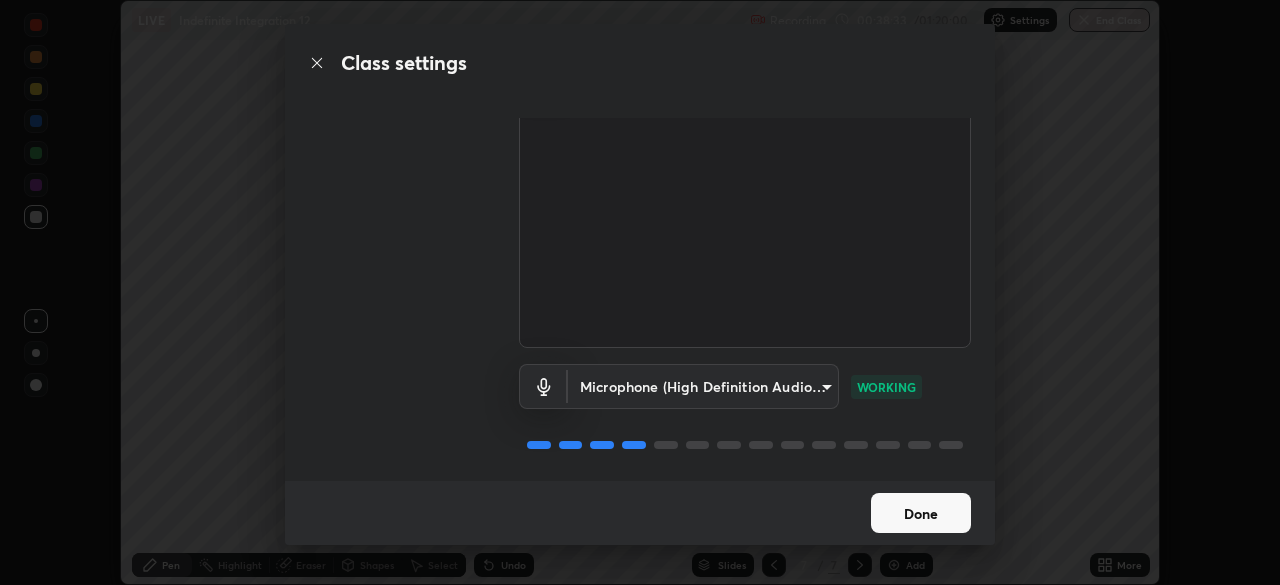 click on "Done" at bounding box center (921, 513) 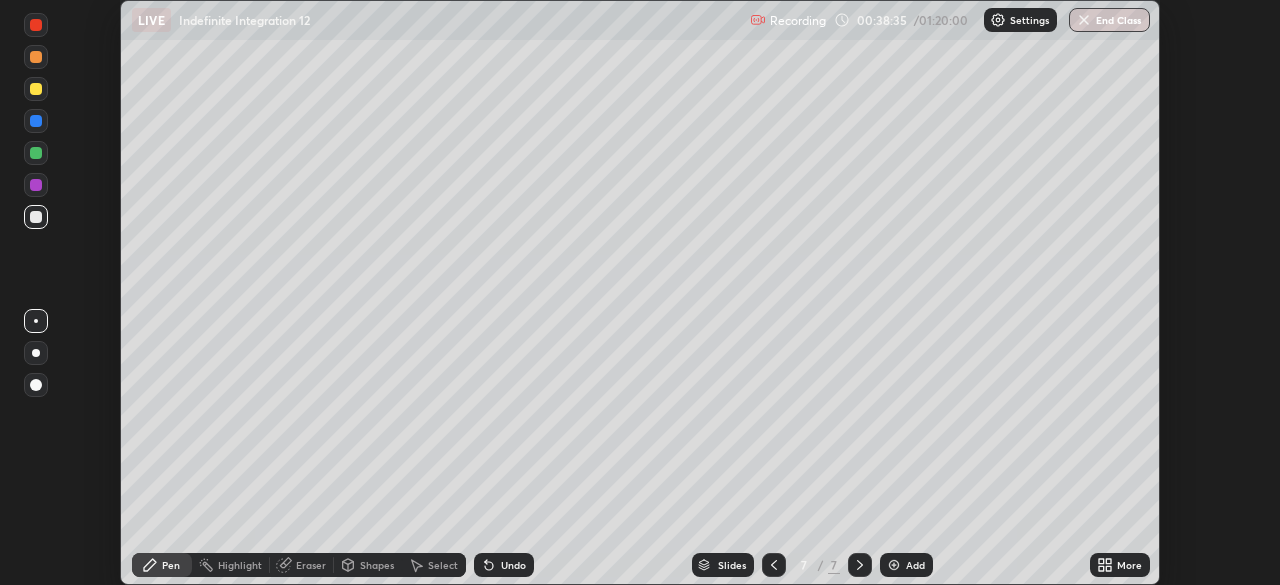 click 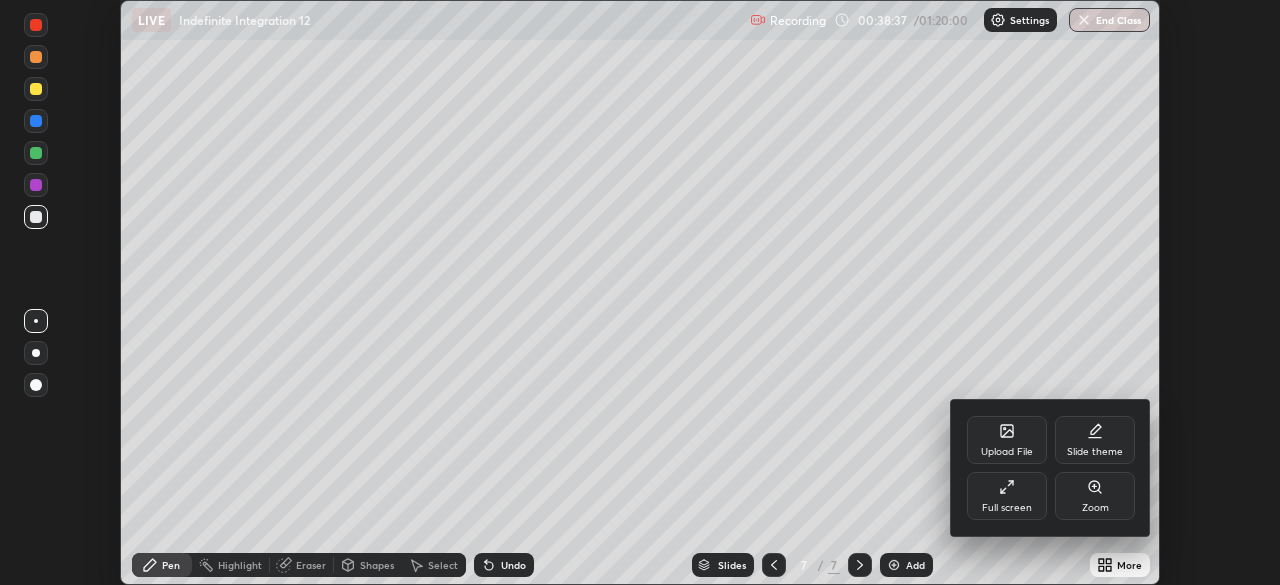 click on "Full screen" at bounding box center (1007, 496) 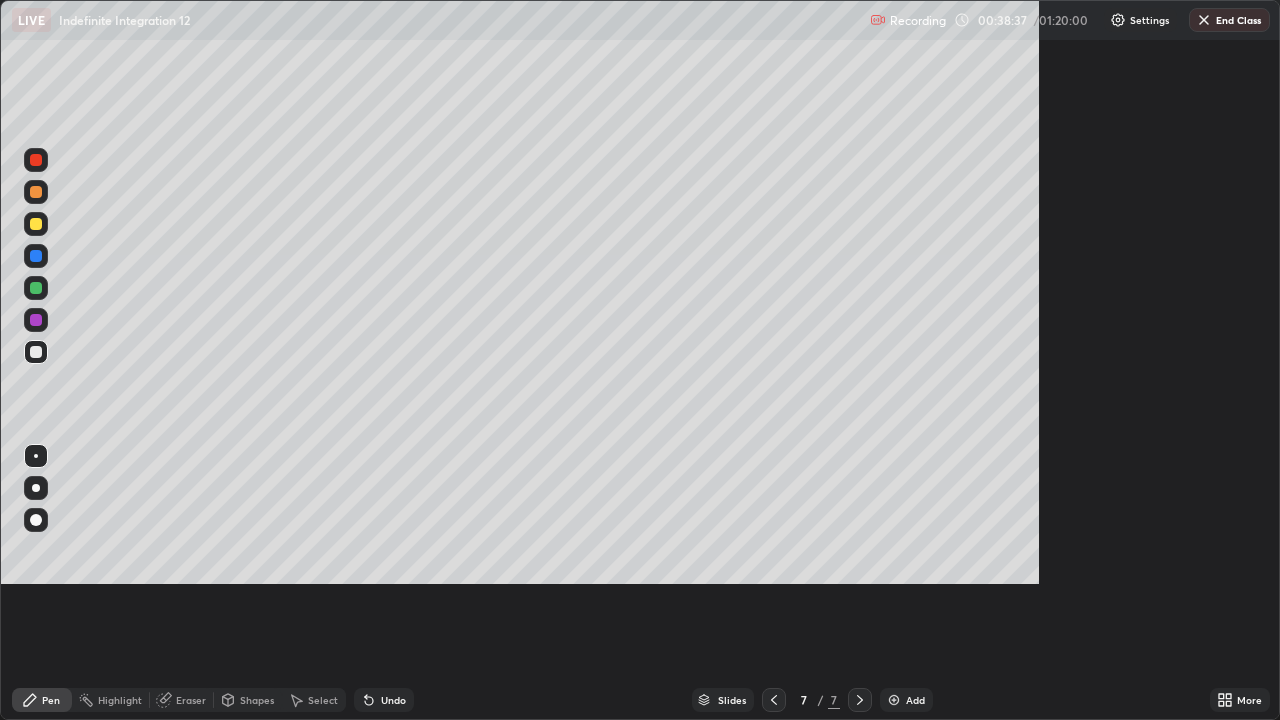 scroll, scrollTop: 99280, scrollLeft: 98720, axis: both 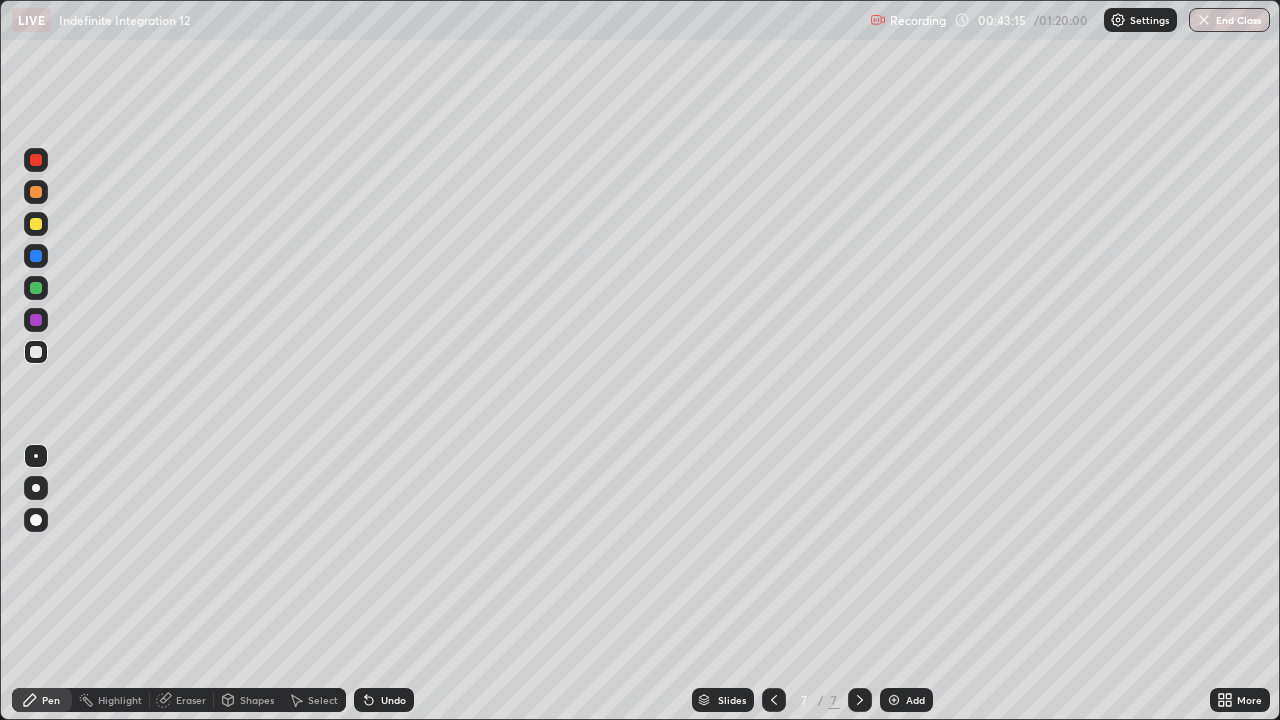 click 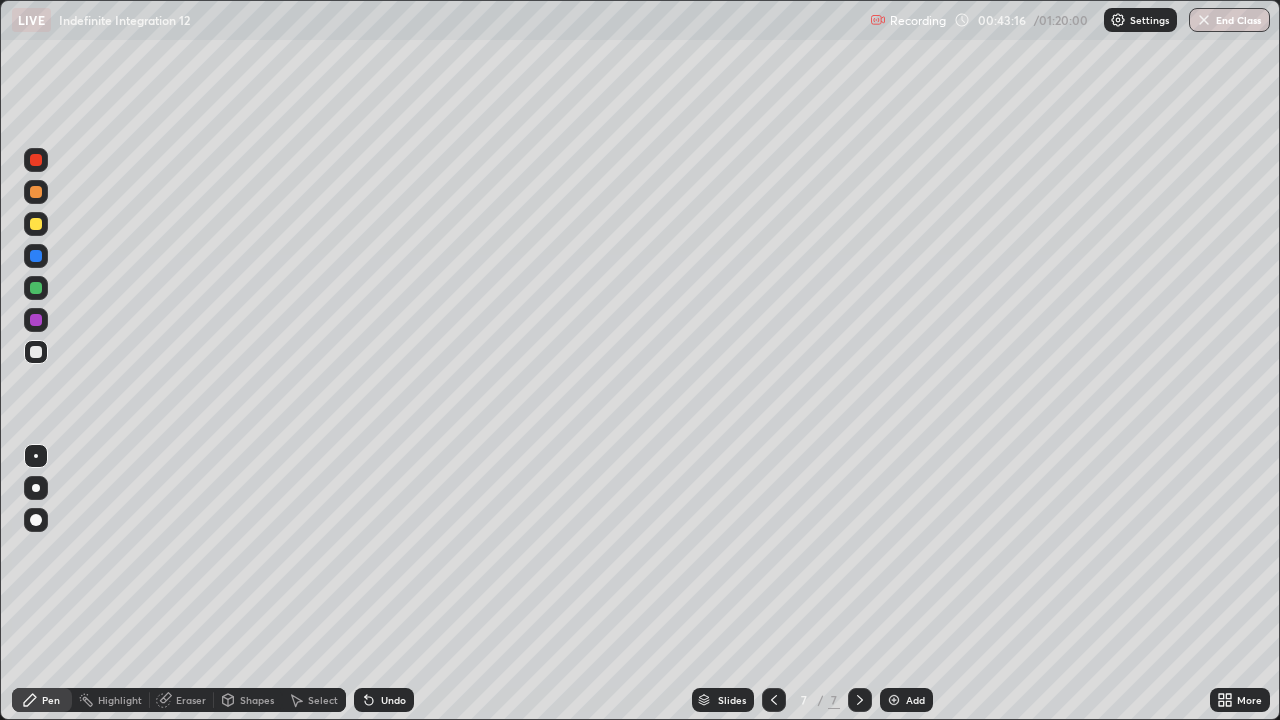 click 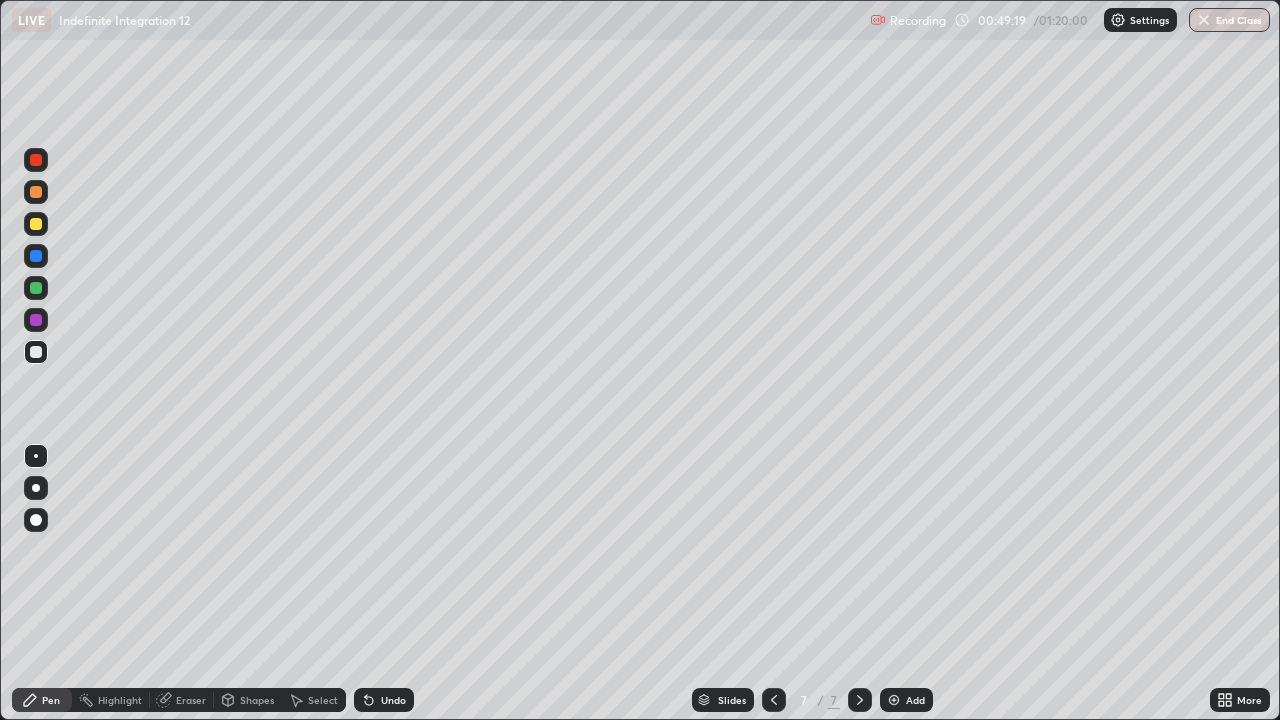 click at bounding box center (894, 700) 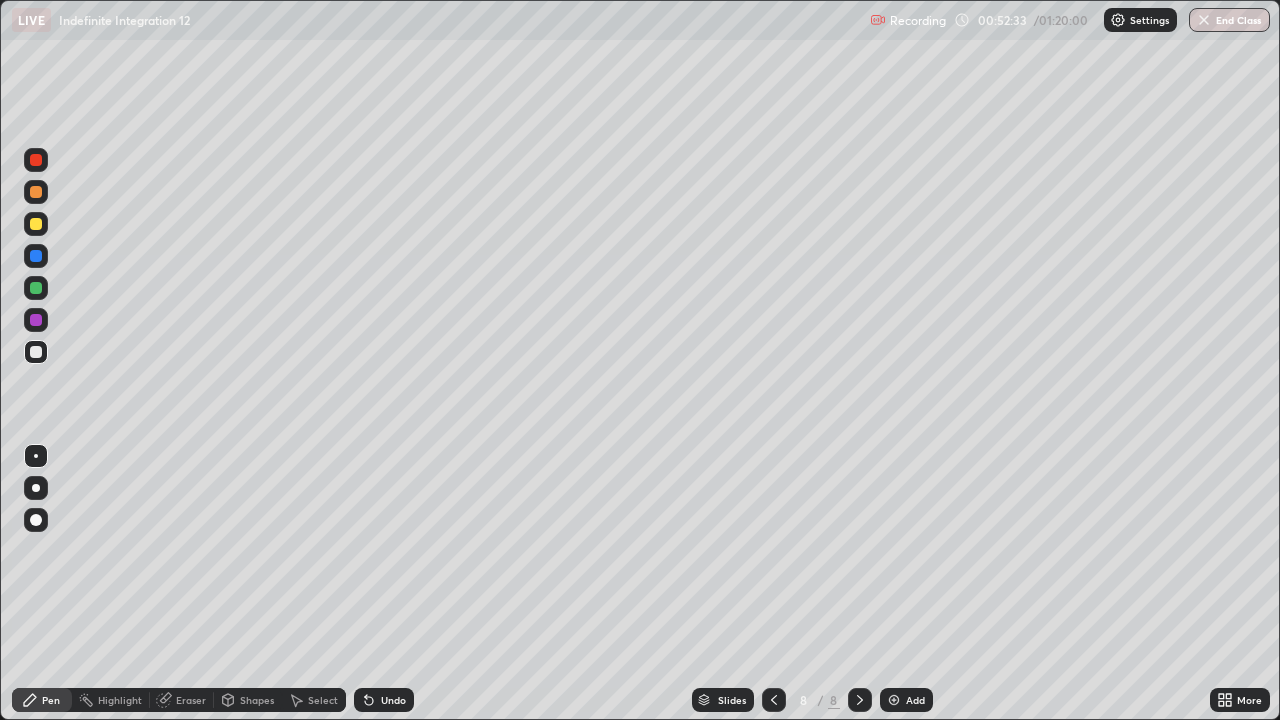 click on "Undo" at bounding box center [384, 700] 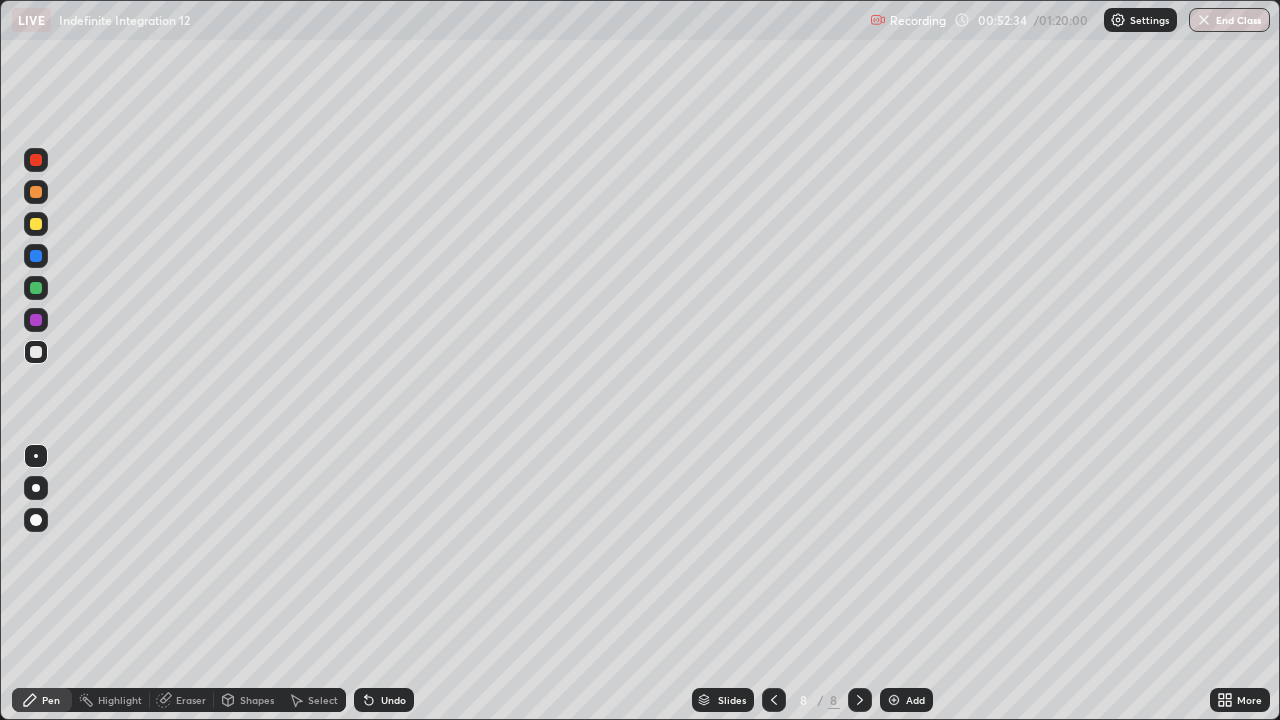 click on "Undo" at bounding box center (393, 700) 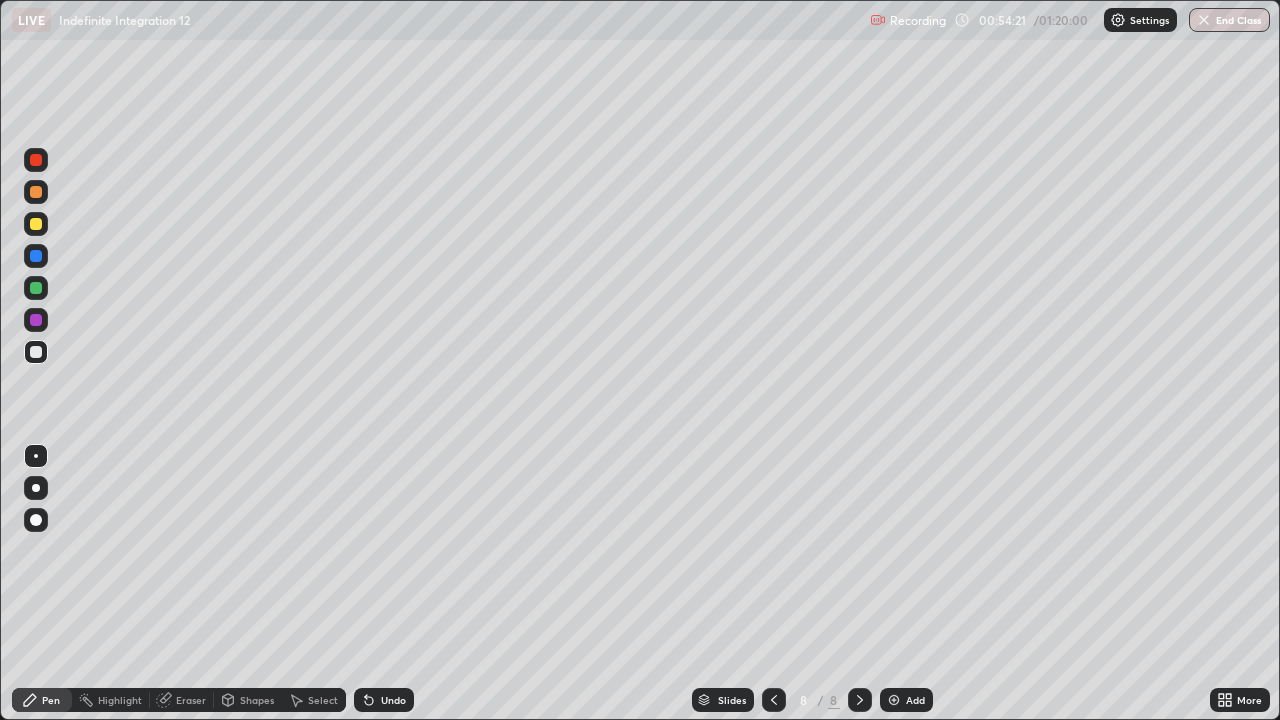 click at bounding box center [36, 224] 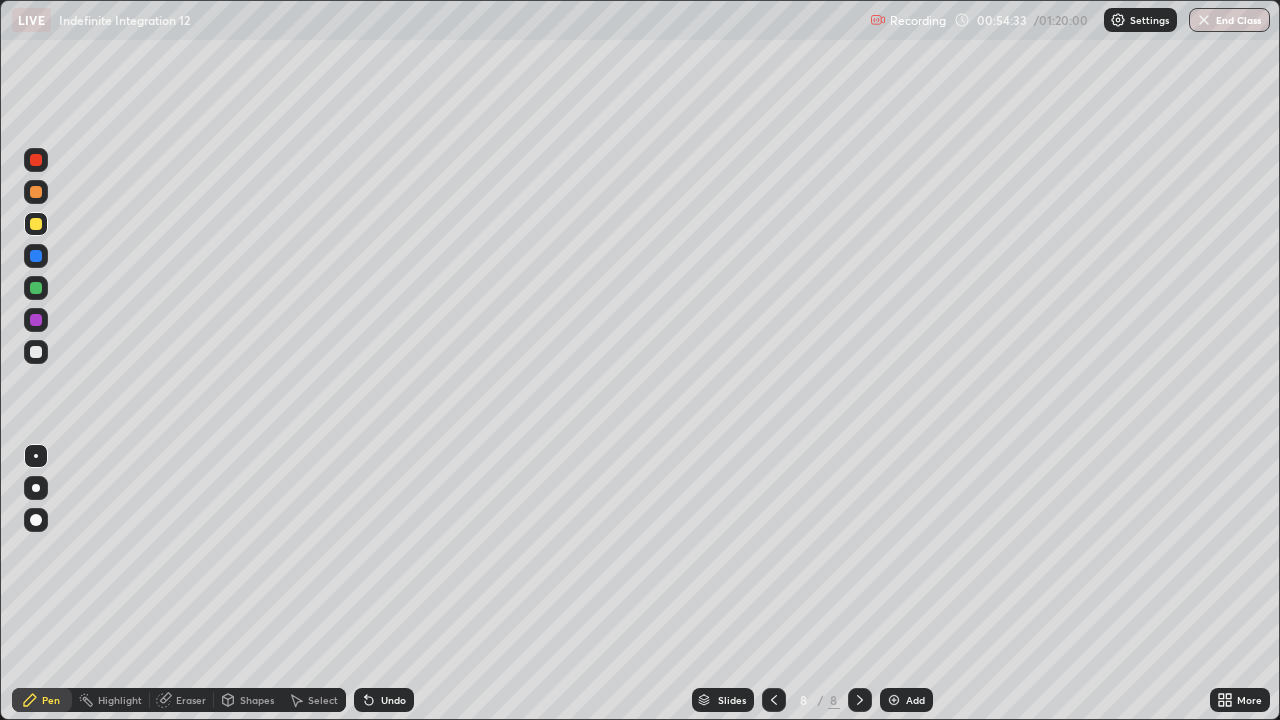 click at bounding box center [36, 352] 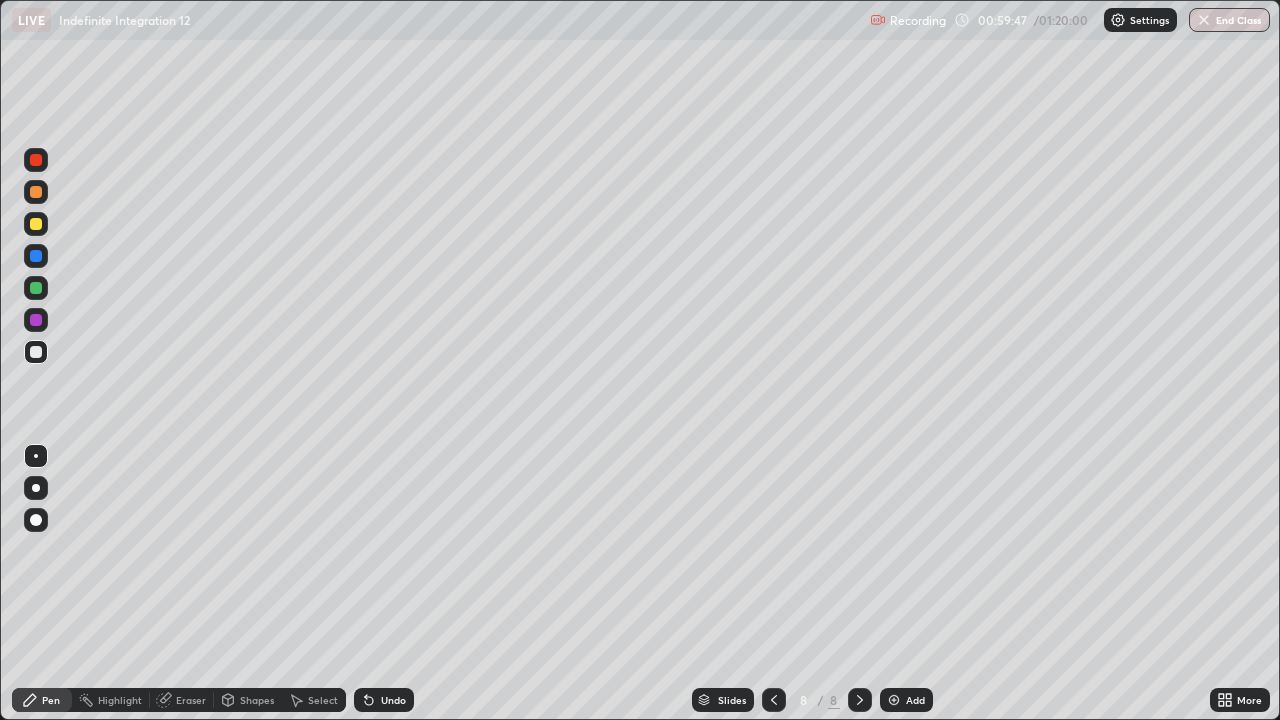 click on "Select" at bounding box center [323, 700] 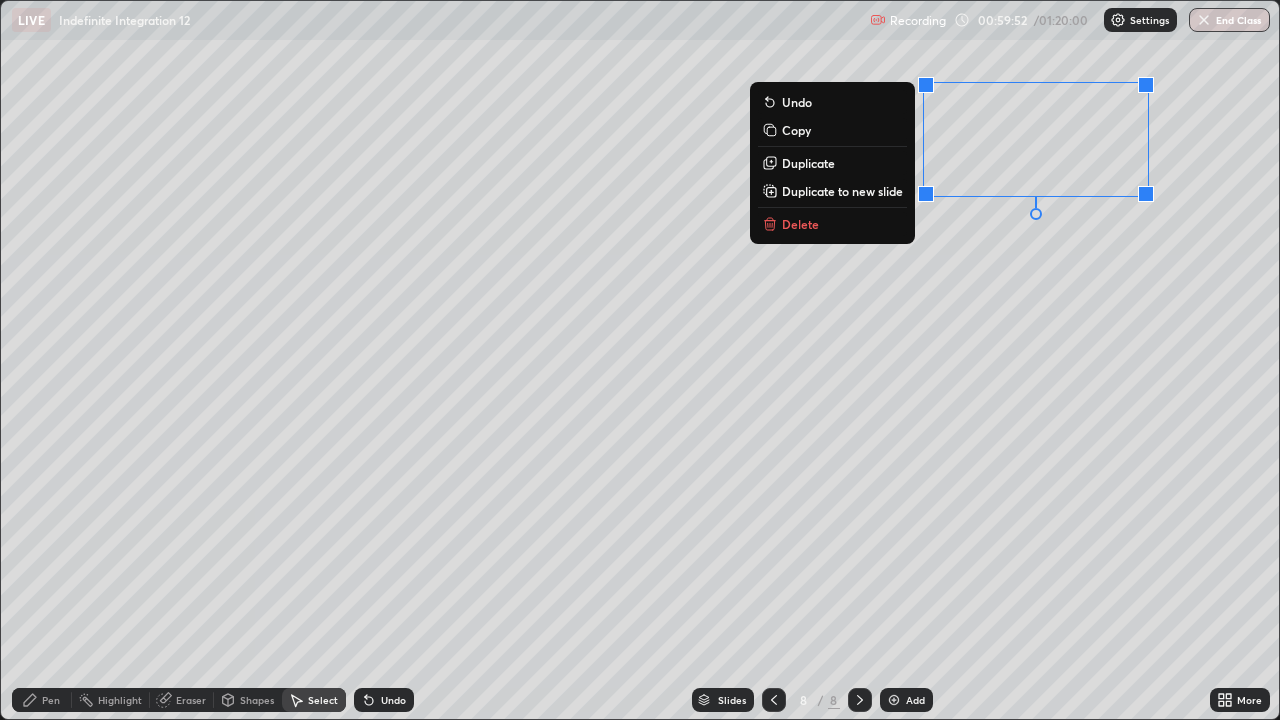 click on "Duplicate to new slide" at bounding box center [842, 191] 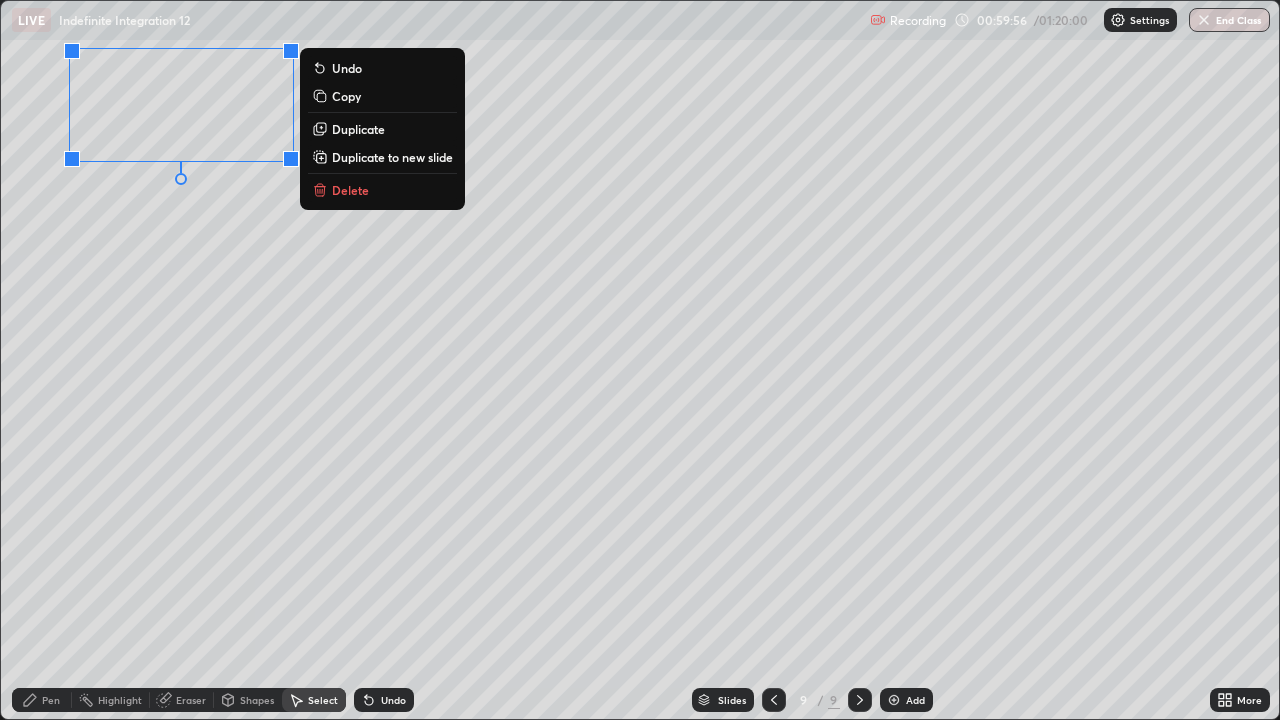click on "0 ° Undo Copy Duplicate Duplicate to new slide Delete" at bounding box center (640, 360) 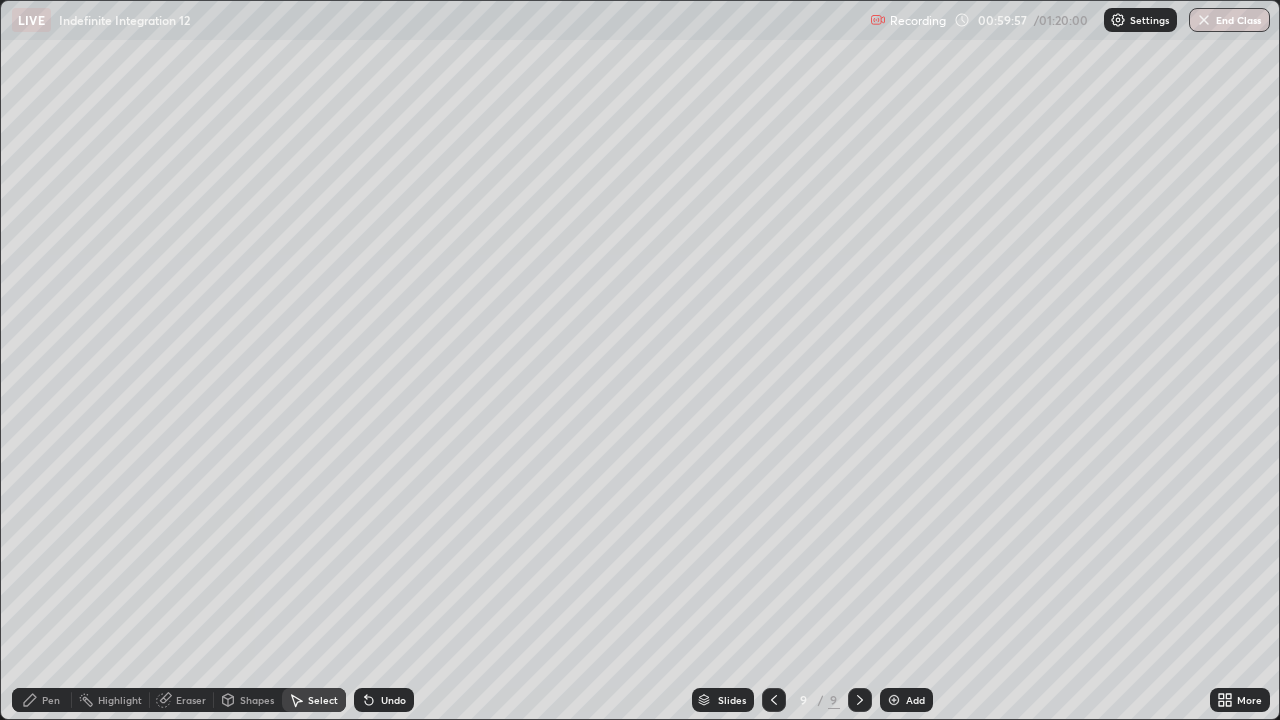 click on "Pen" at bounding box center [42, 700] 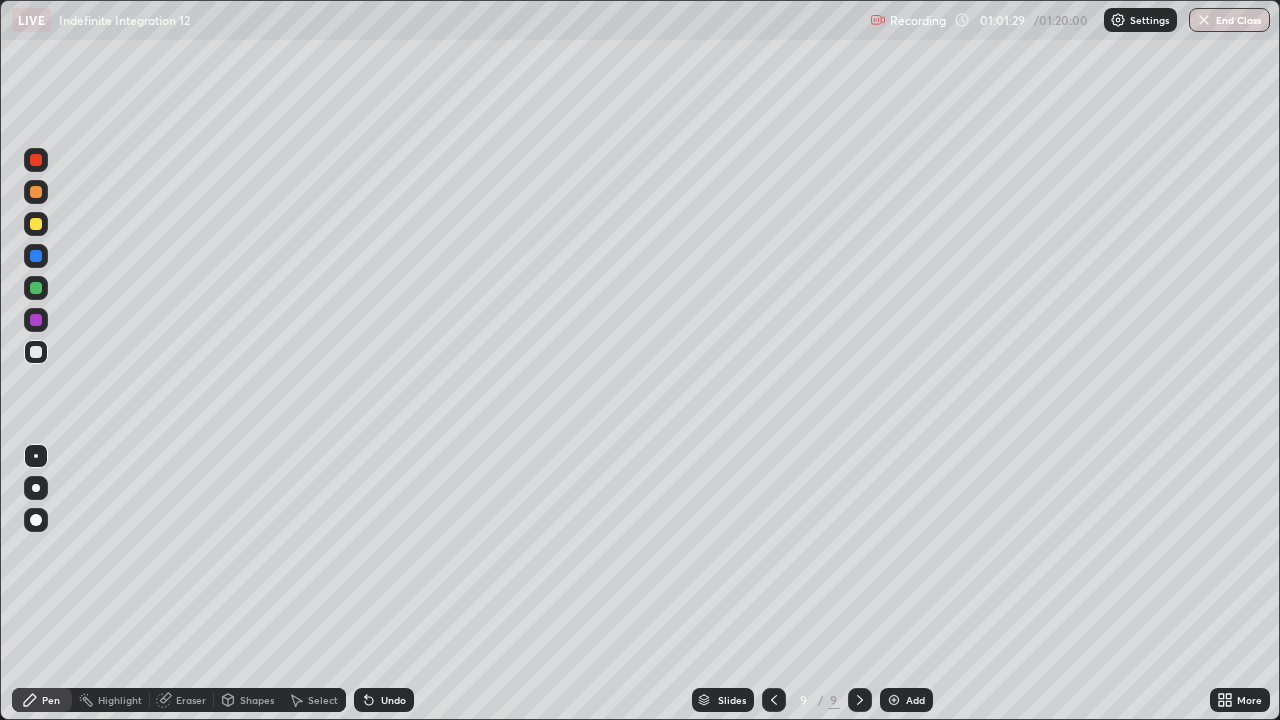 click on "Eraser" at bounding box center (191, 700) 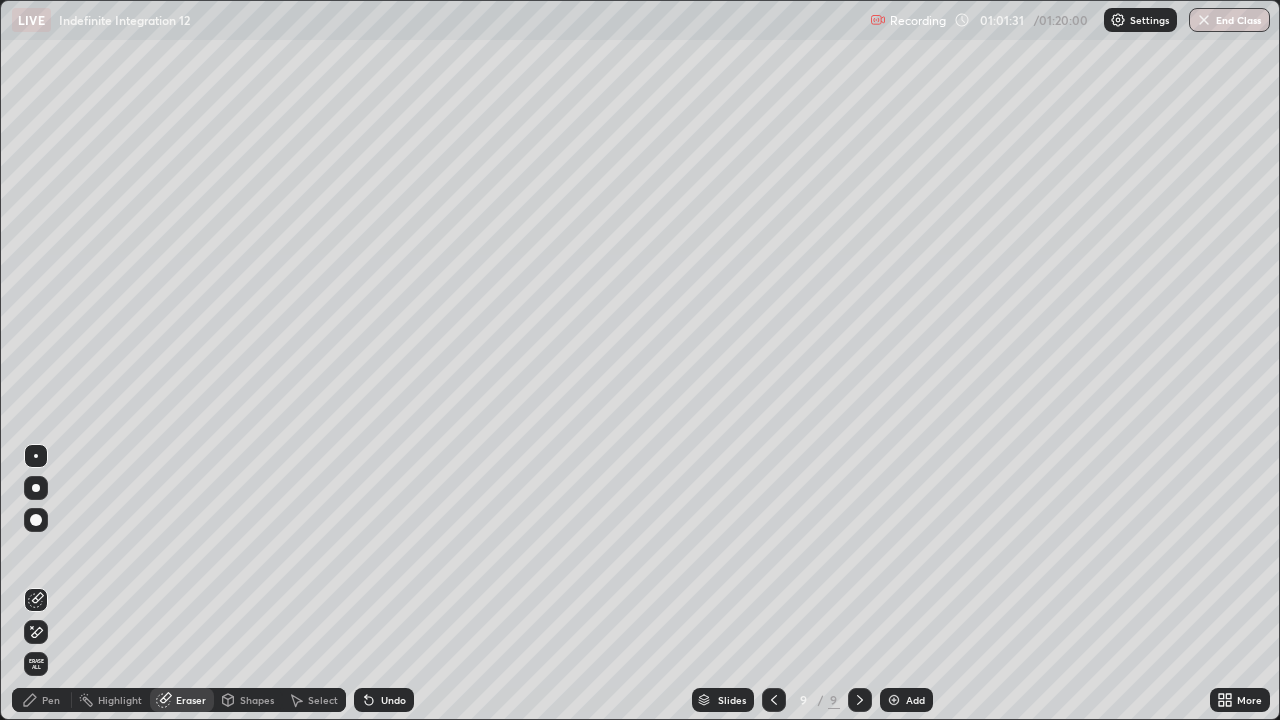 click on "Pen" at bounding box center [42, 700] 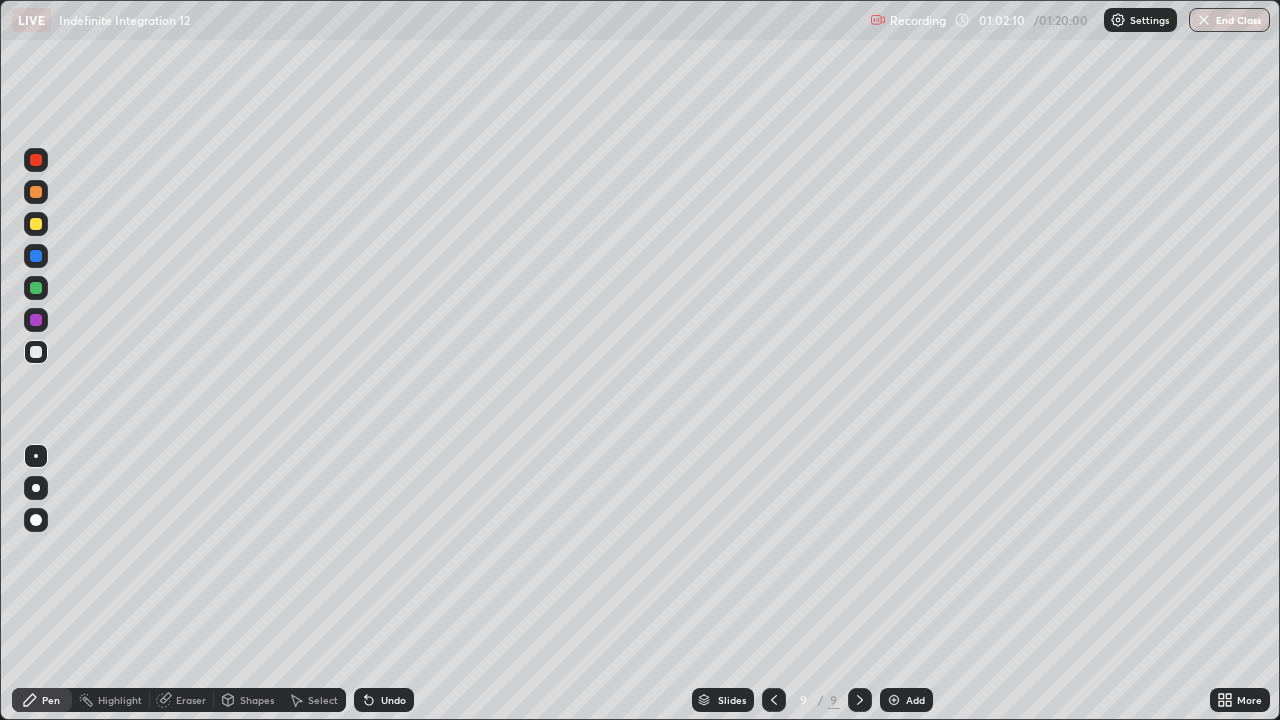 click at bounding box center (36, 224) 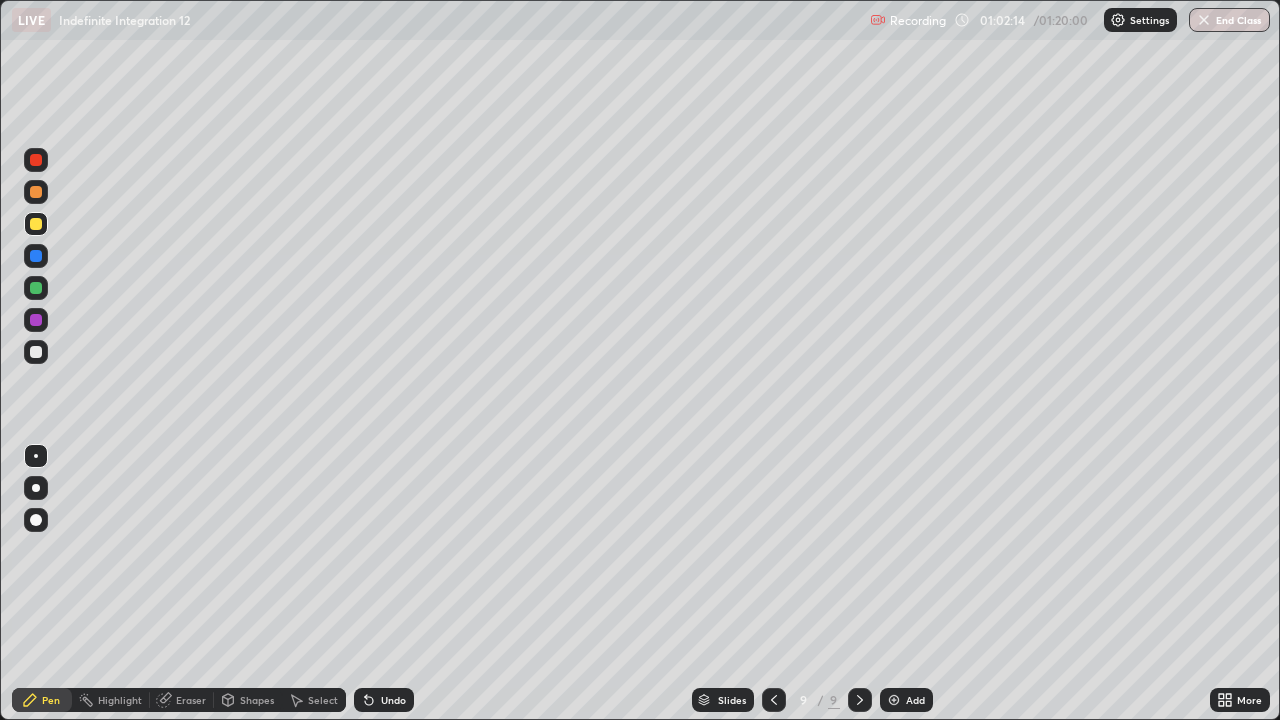 click at bounding box center (36, 352) 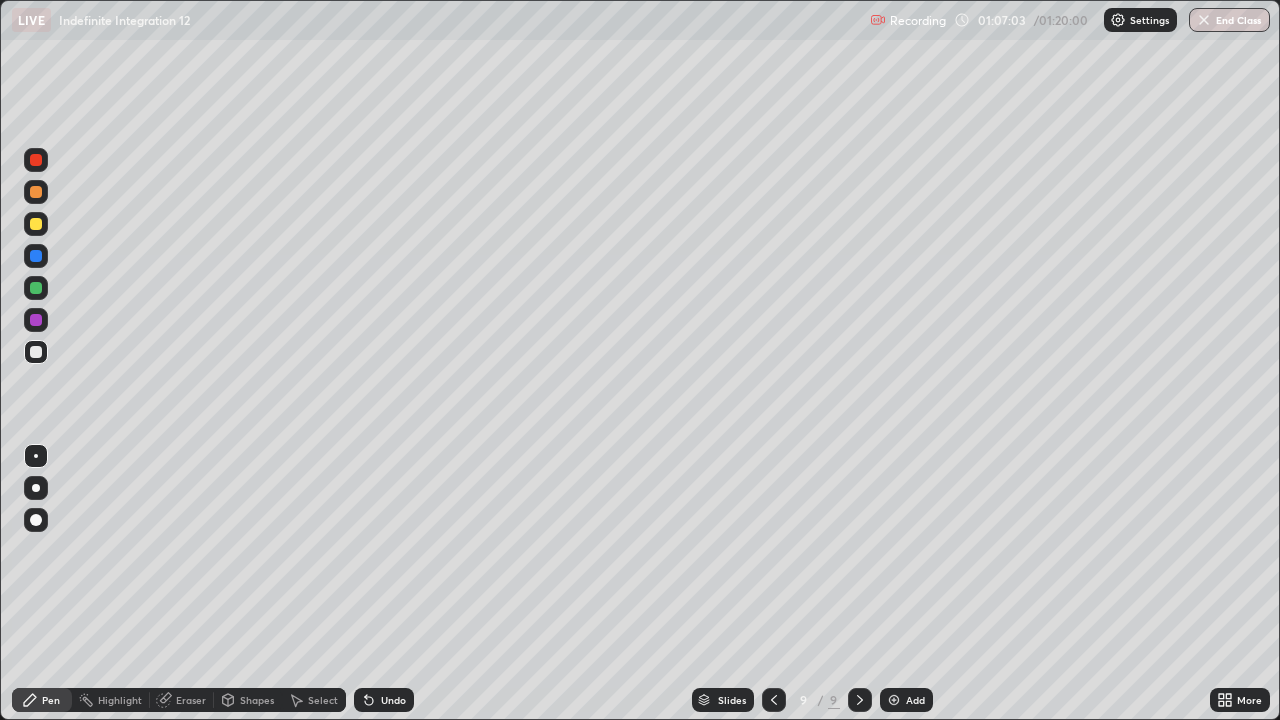click at bounding box center [894, 700] 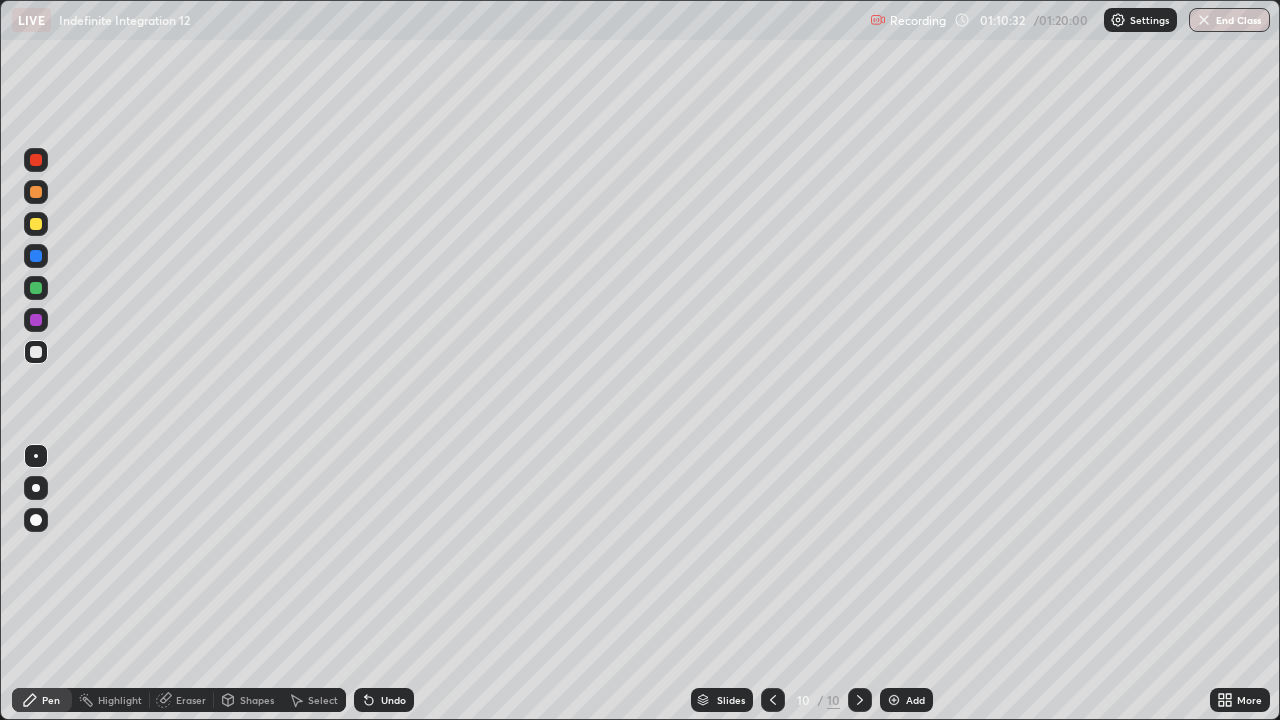 click at bounding box center [894, 700] 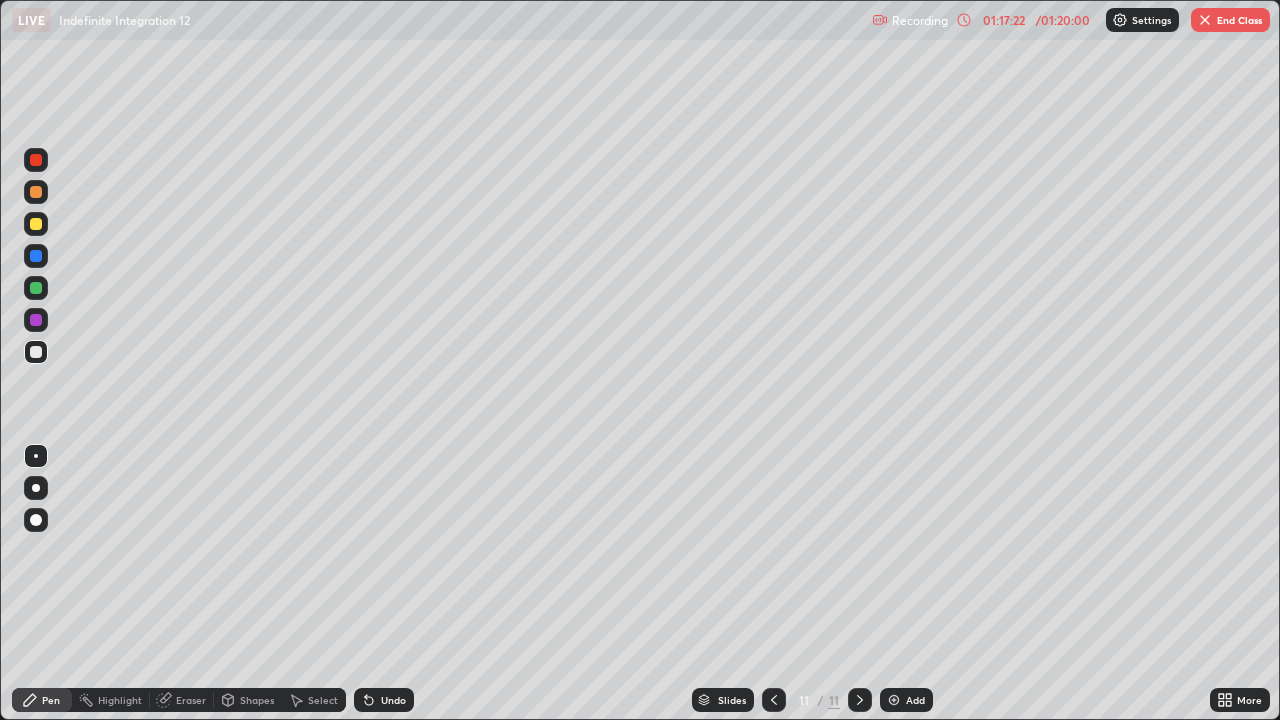 click on "End Class" at bounding box center [1230, 20] 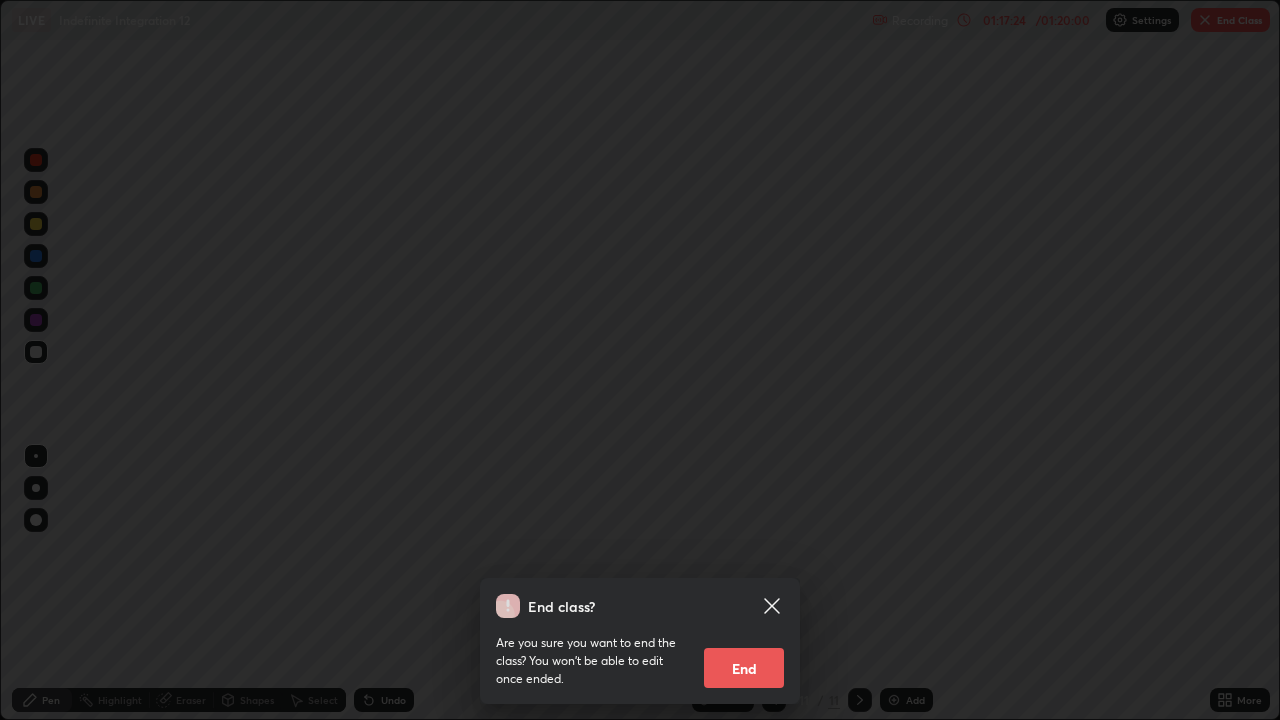 click on "End" at bounding box center (744, 668) 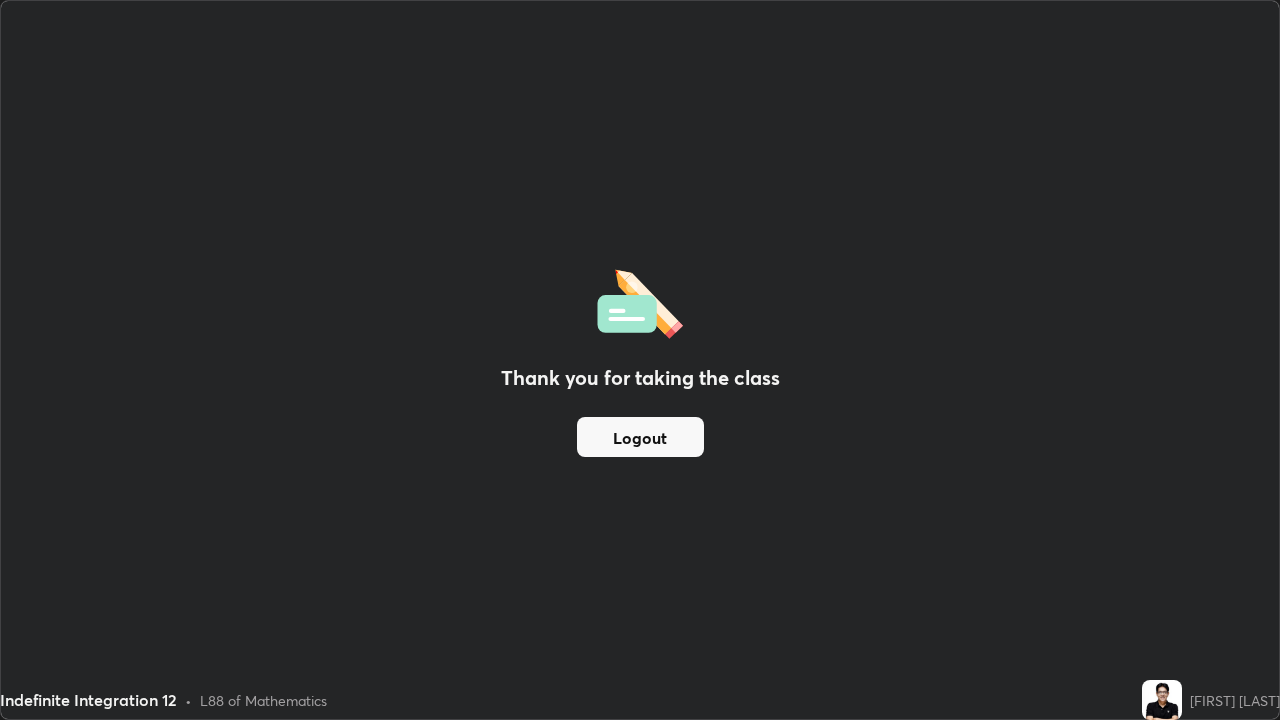 click on "Logout" at bounding box center [640, 437] 